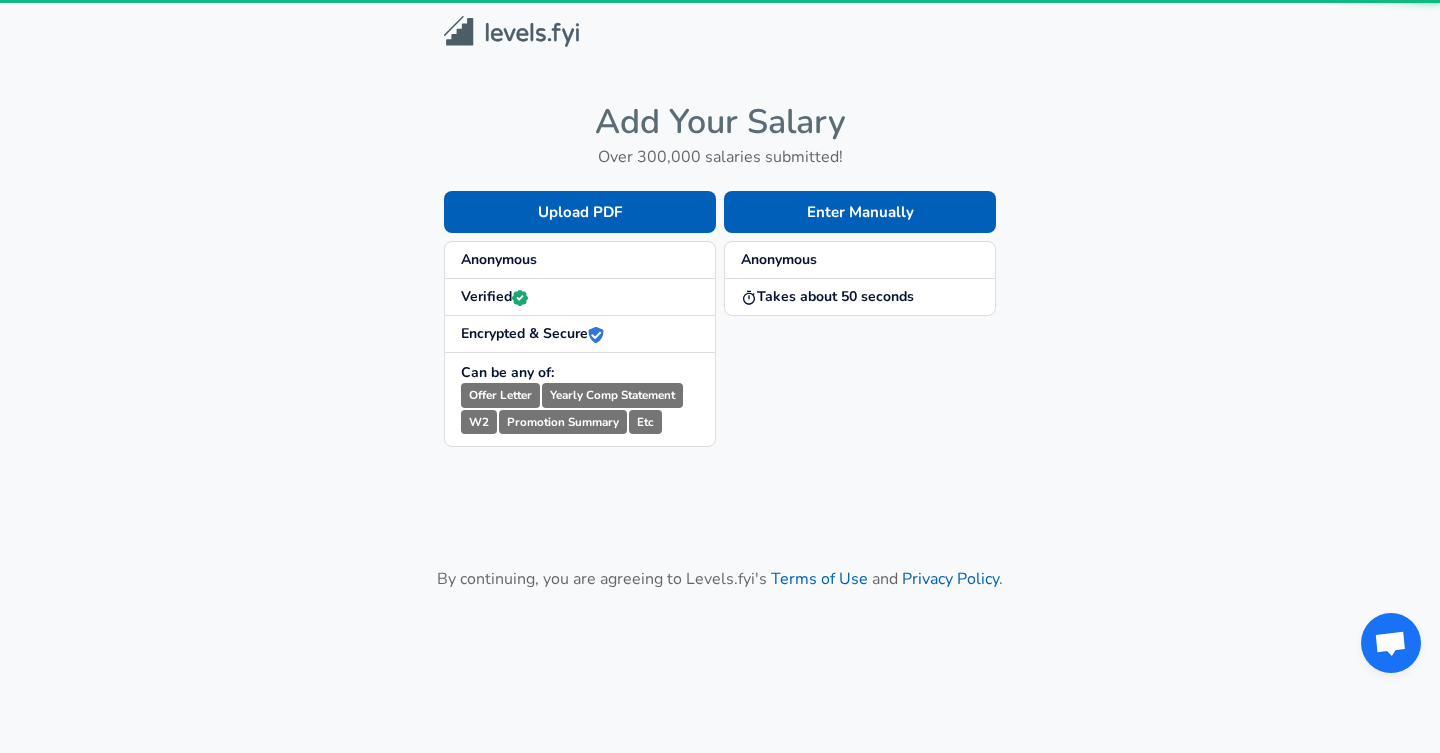 scroll, scrollTop: 0, scrollLeft: 0, axis: both 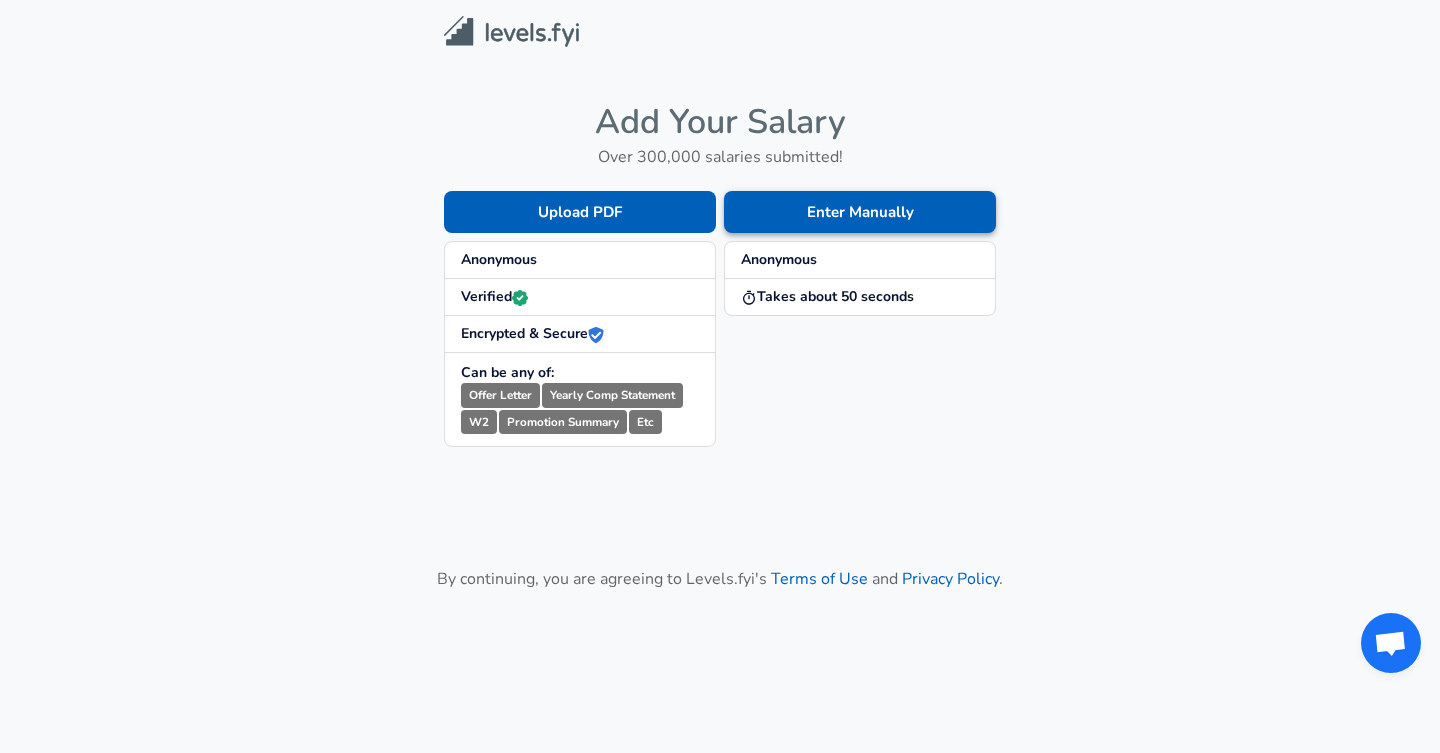 click on "Enter Manually" at bounding box center (860, 212) 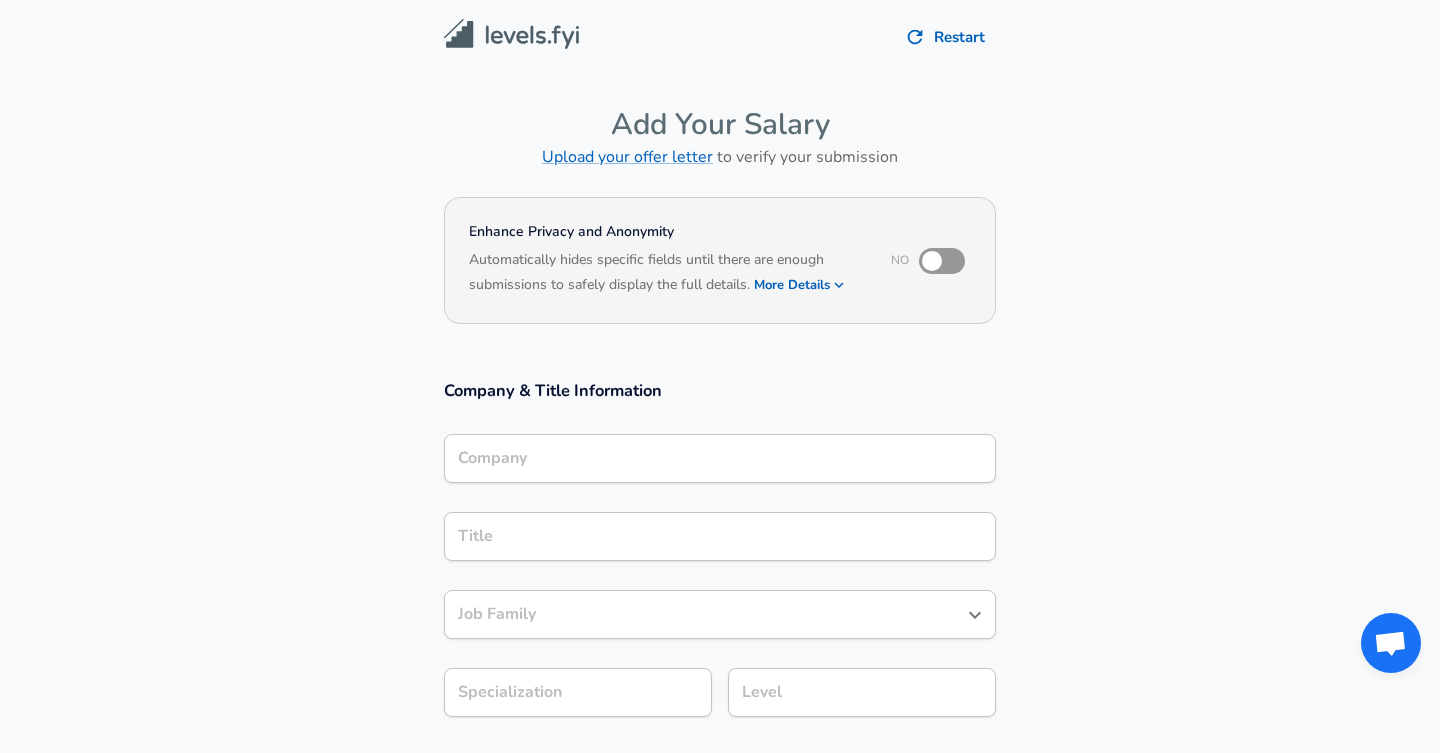 click on "Company" at bounding box center (720, 458) 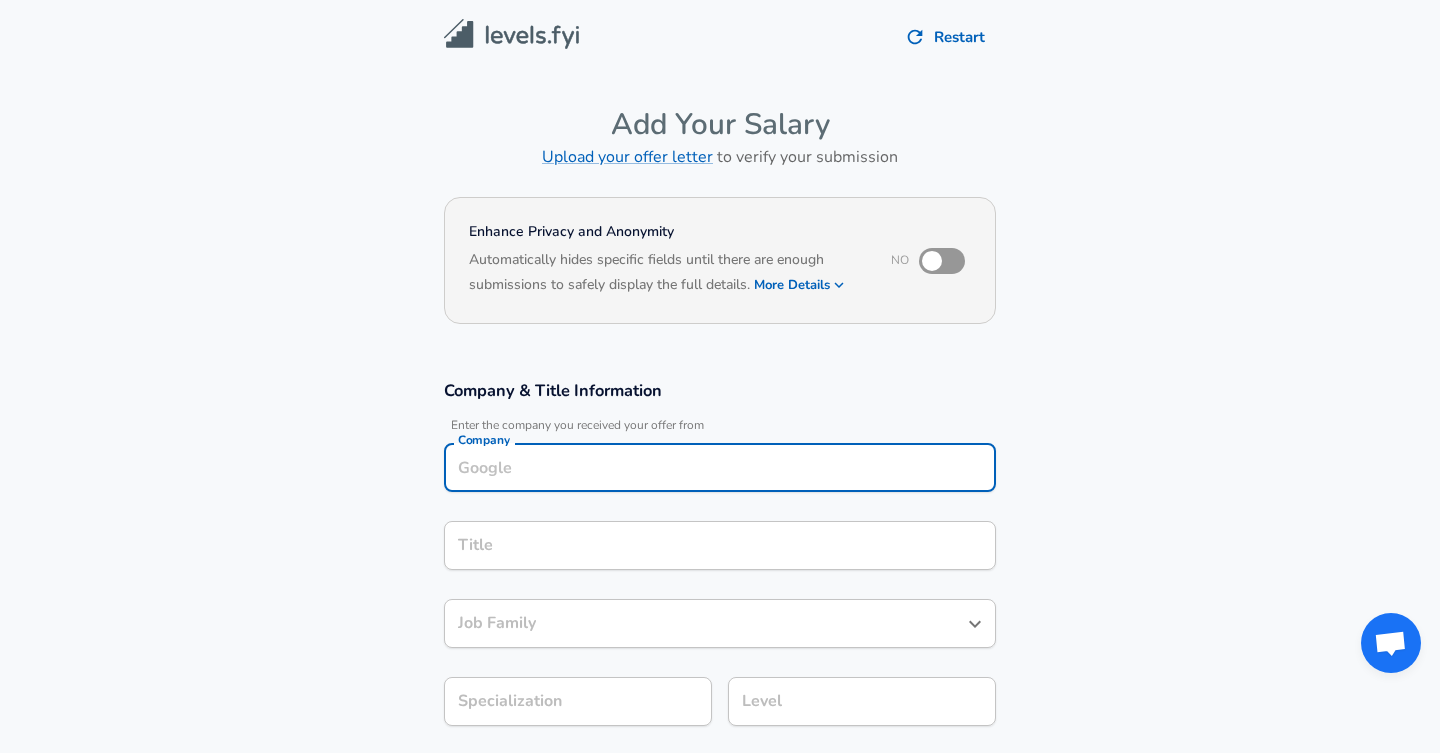 scroll, scrollTop: 20, scrollLeft: 0, axis: vertical 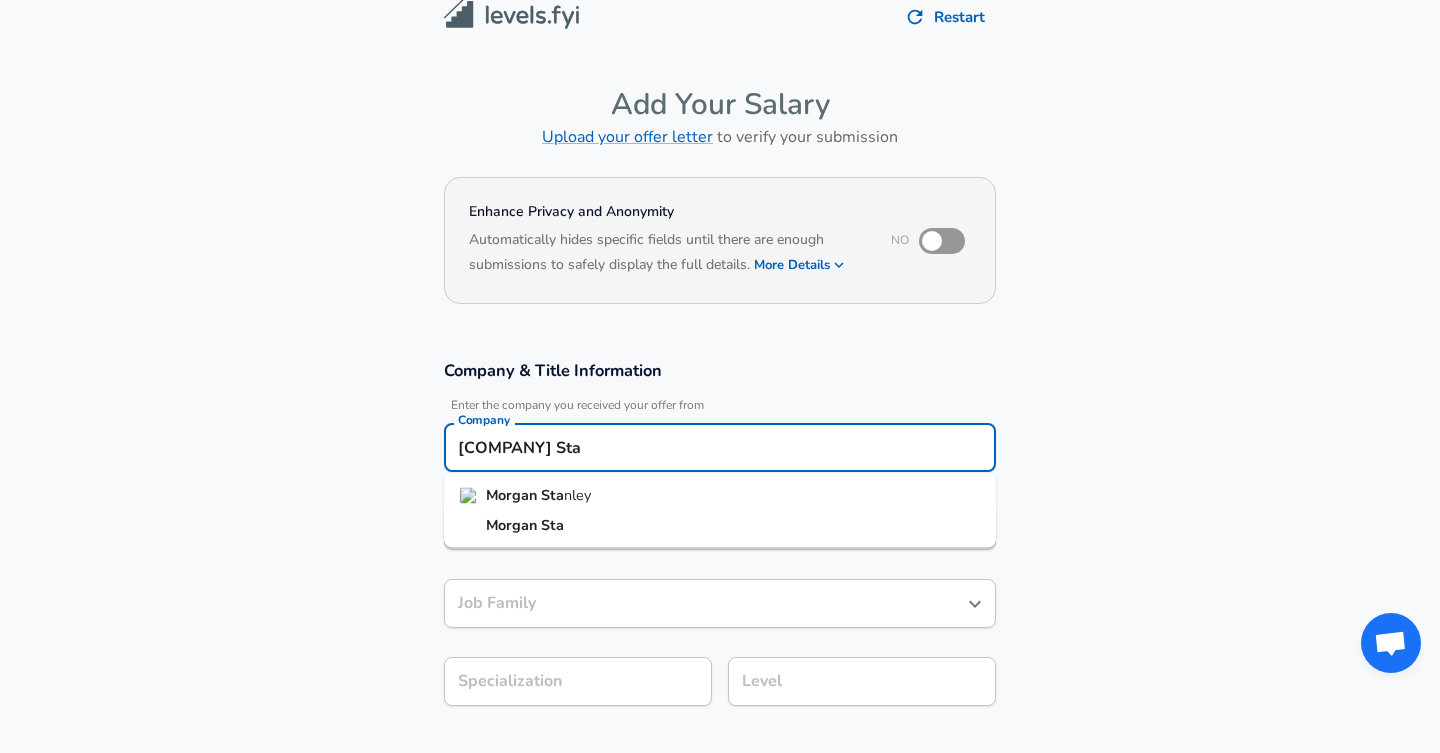 click on "[COMPANY] Sta nley" at bounding box center [538, 496] 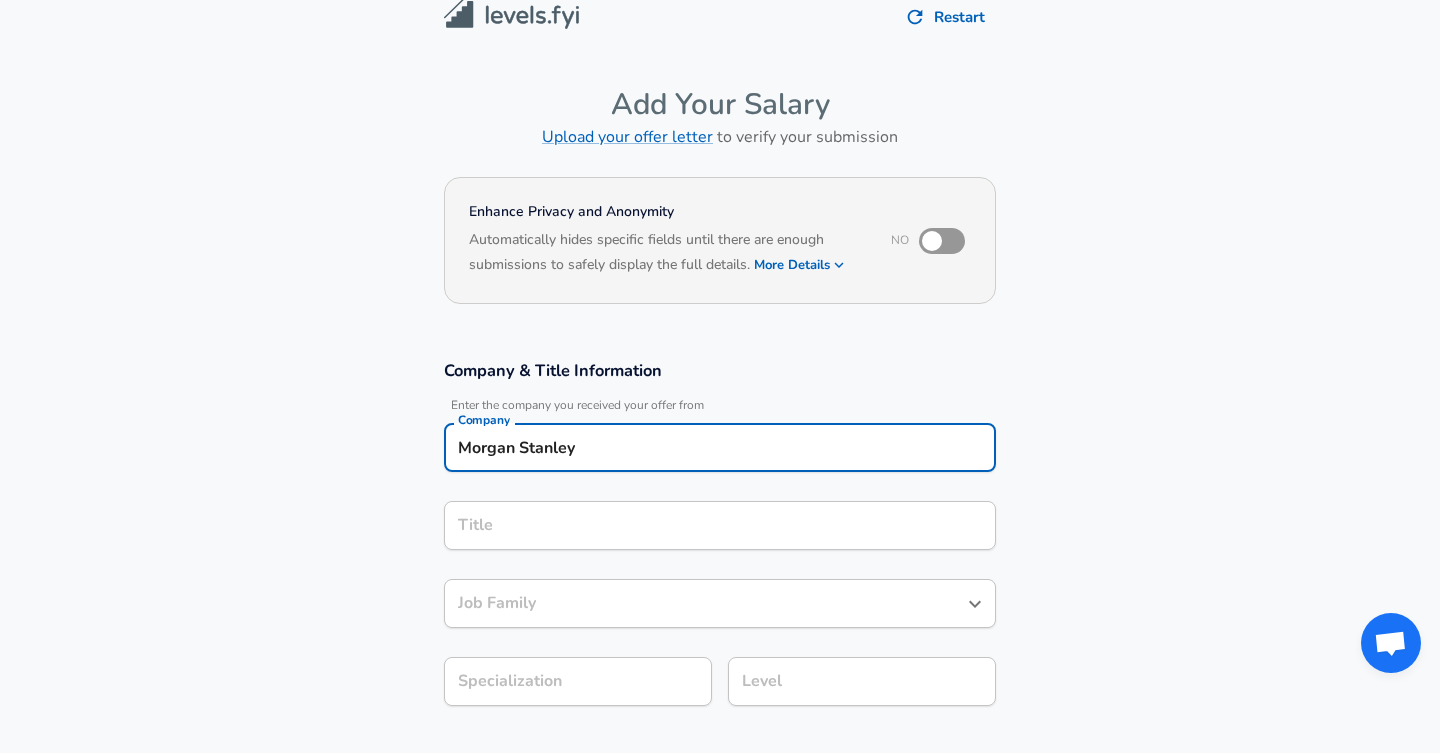 click on "Title" at bounding box center [720, 525] 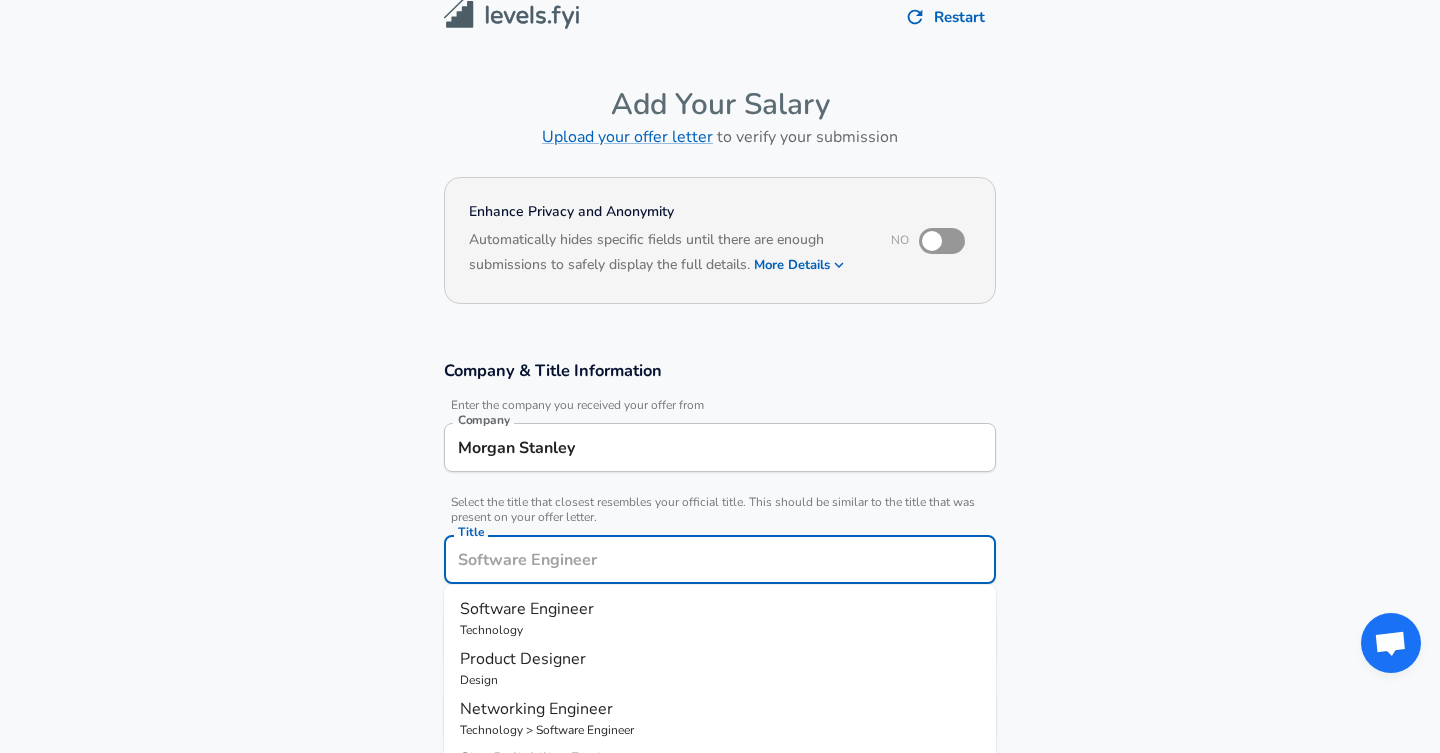 scroll, scrollTop: 60, scrollLeft: 0, axis: vertical 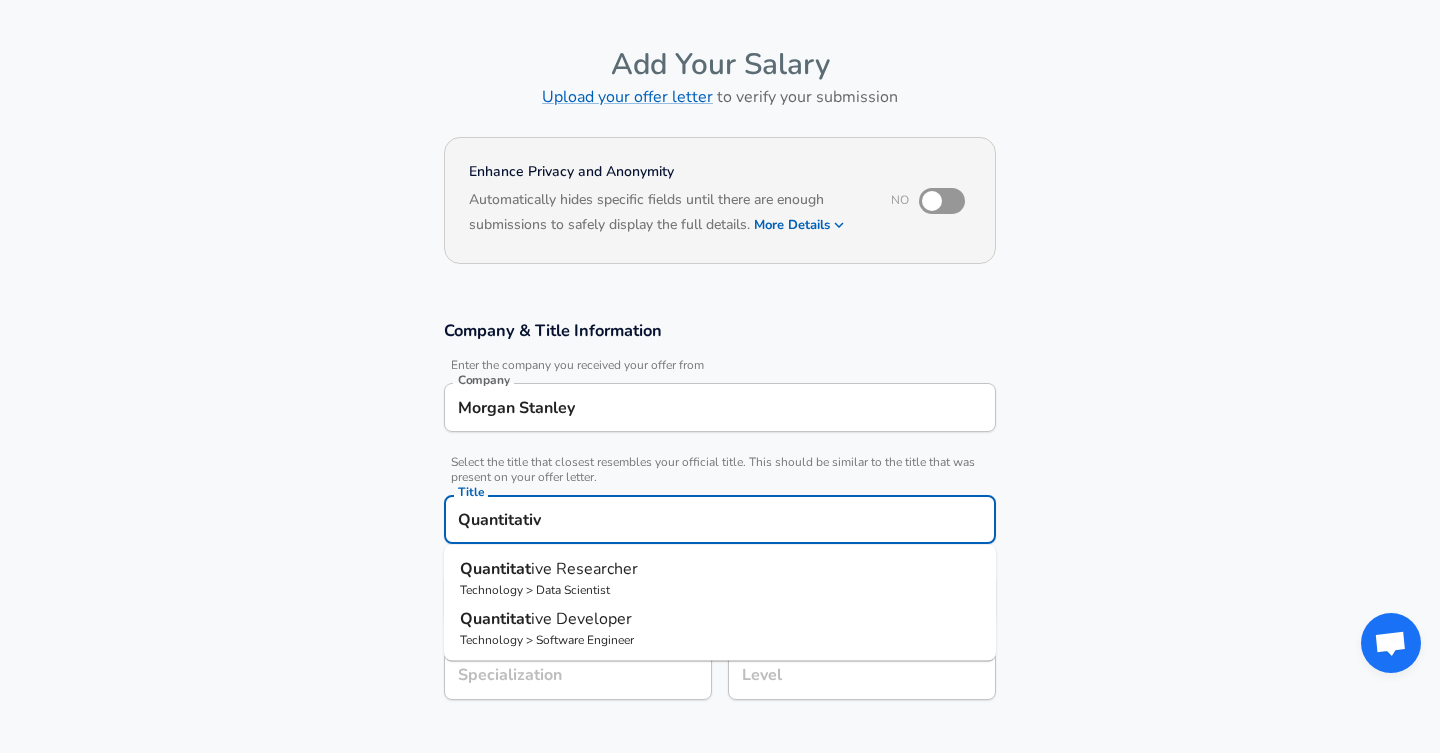 type on "Quantitative" 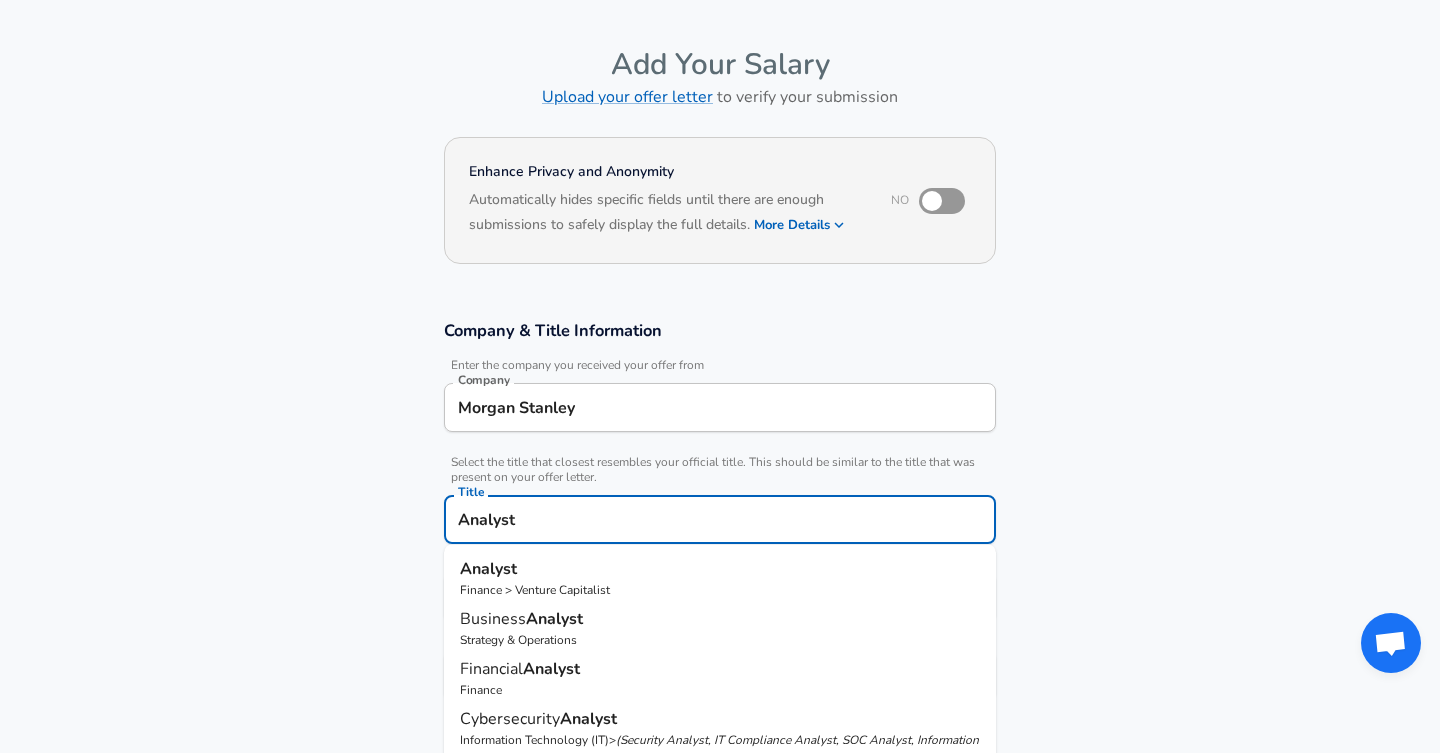 scroll, scrollTop: 0, scrollLeft: 0, axis: both 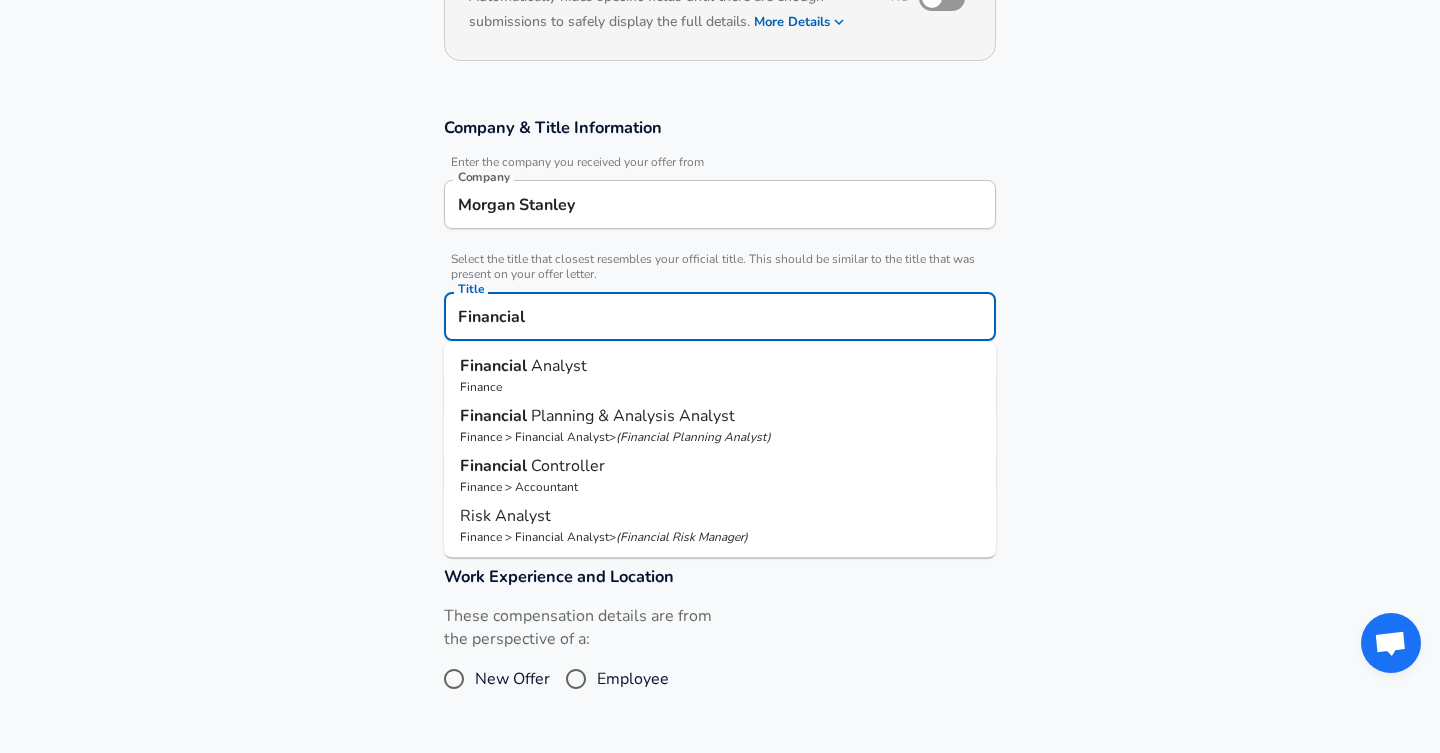 click on "Financial    Analyst" at bounding box center [720, 366] 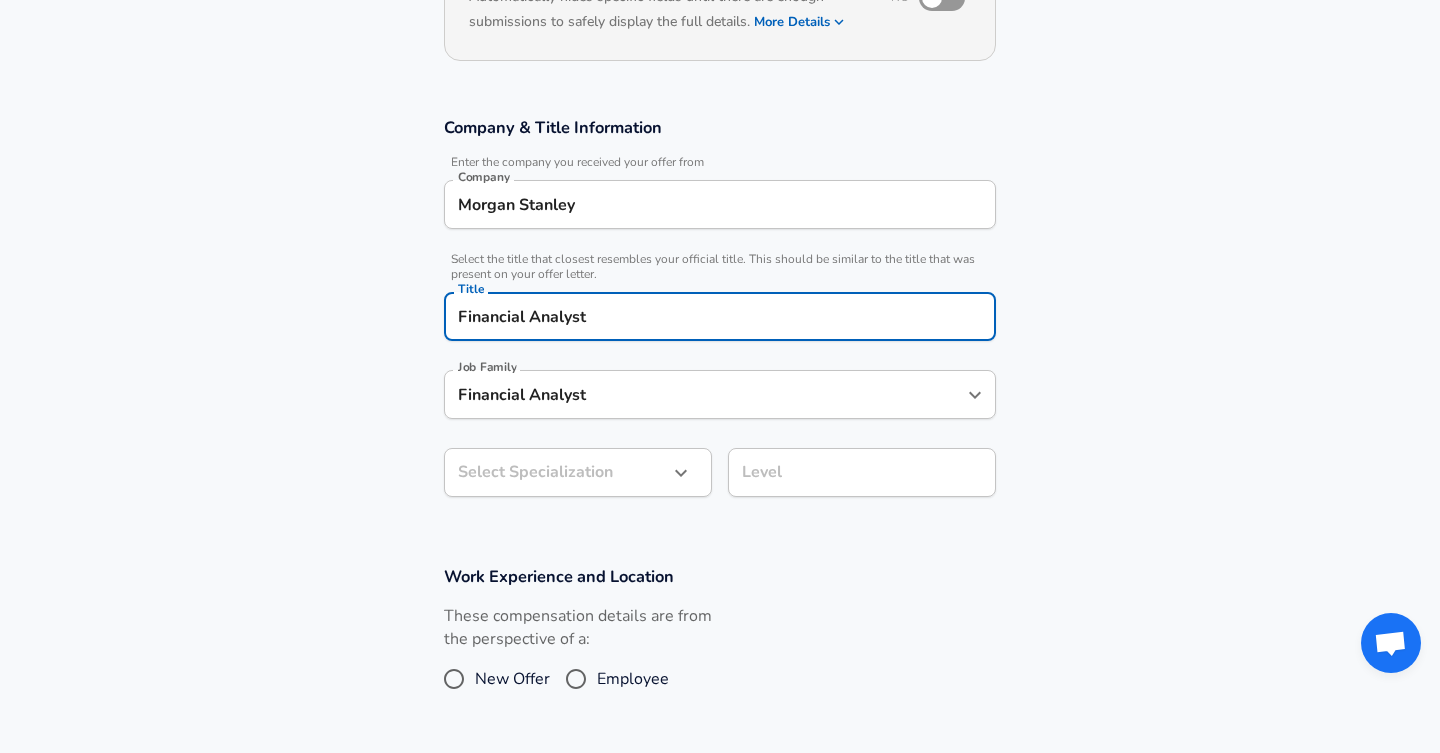type on "Financial Analyst" 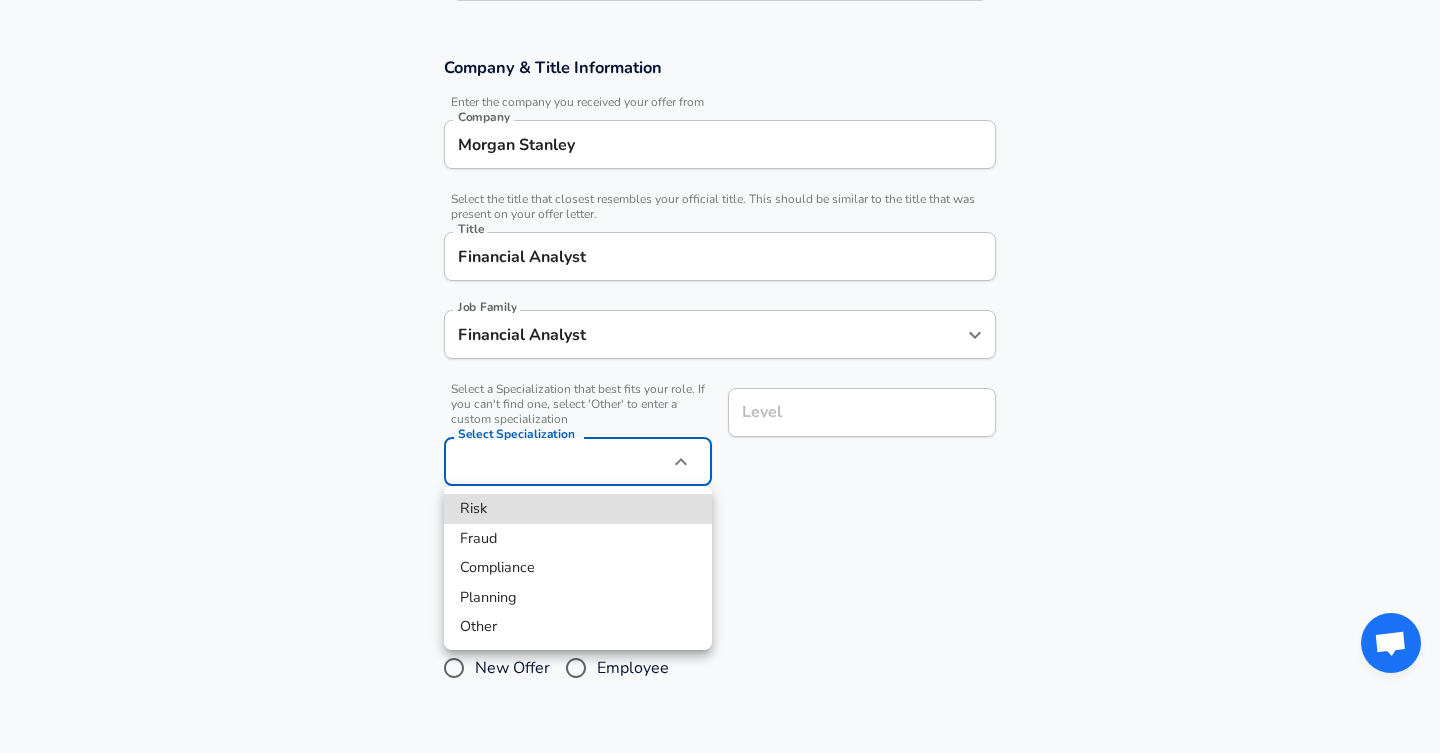 click on "Other" at bounding box center [578, 627] 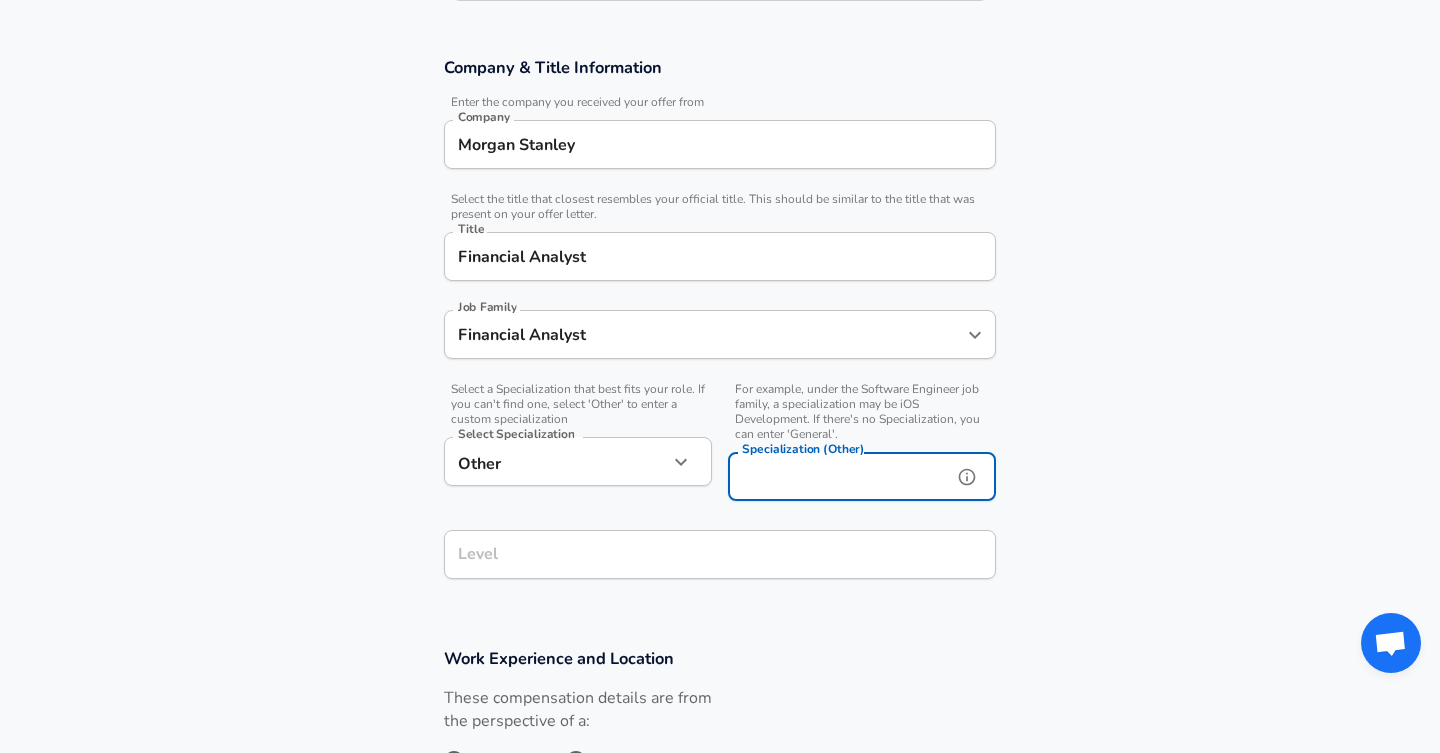 click on "Specialization (Other) Specialization (Other)" at bounding box center [862, 479] 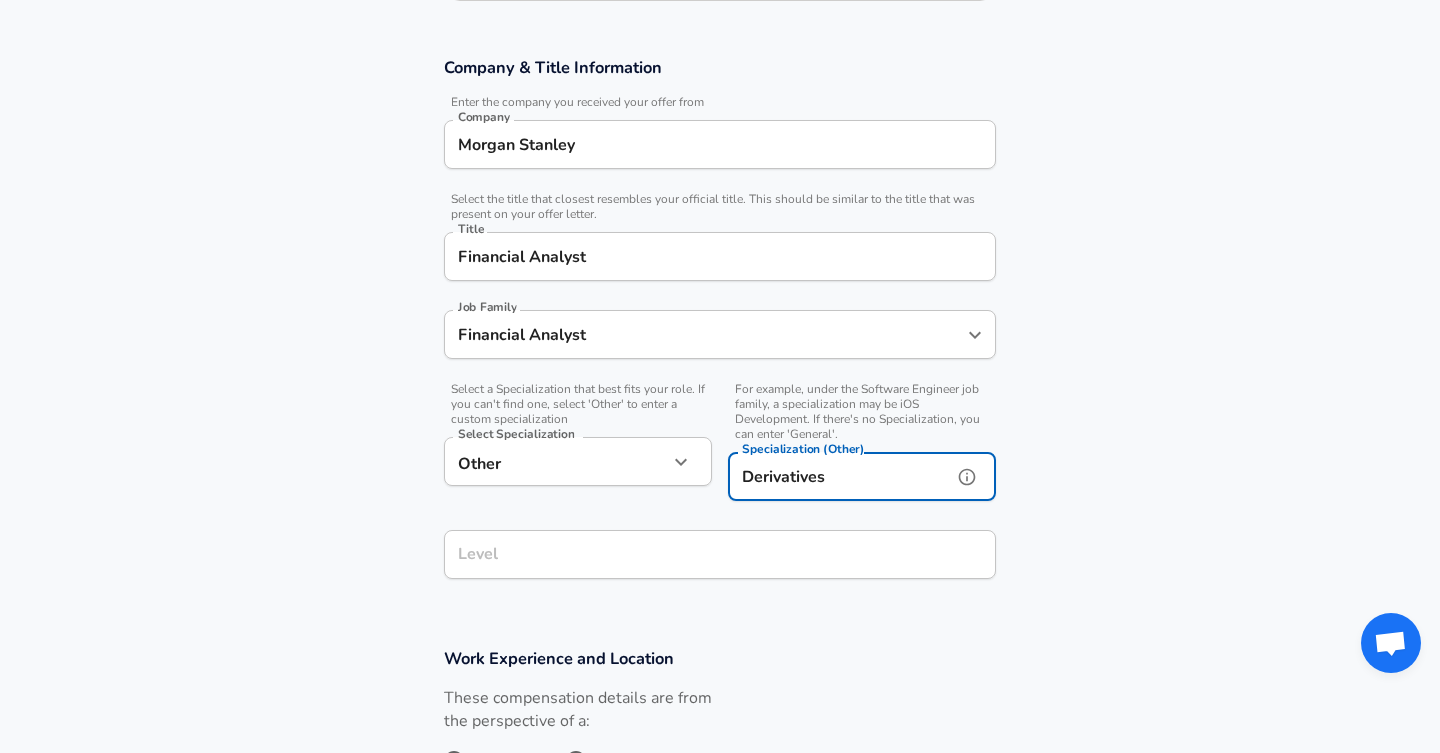 type on "Derivatives" 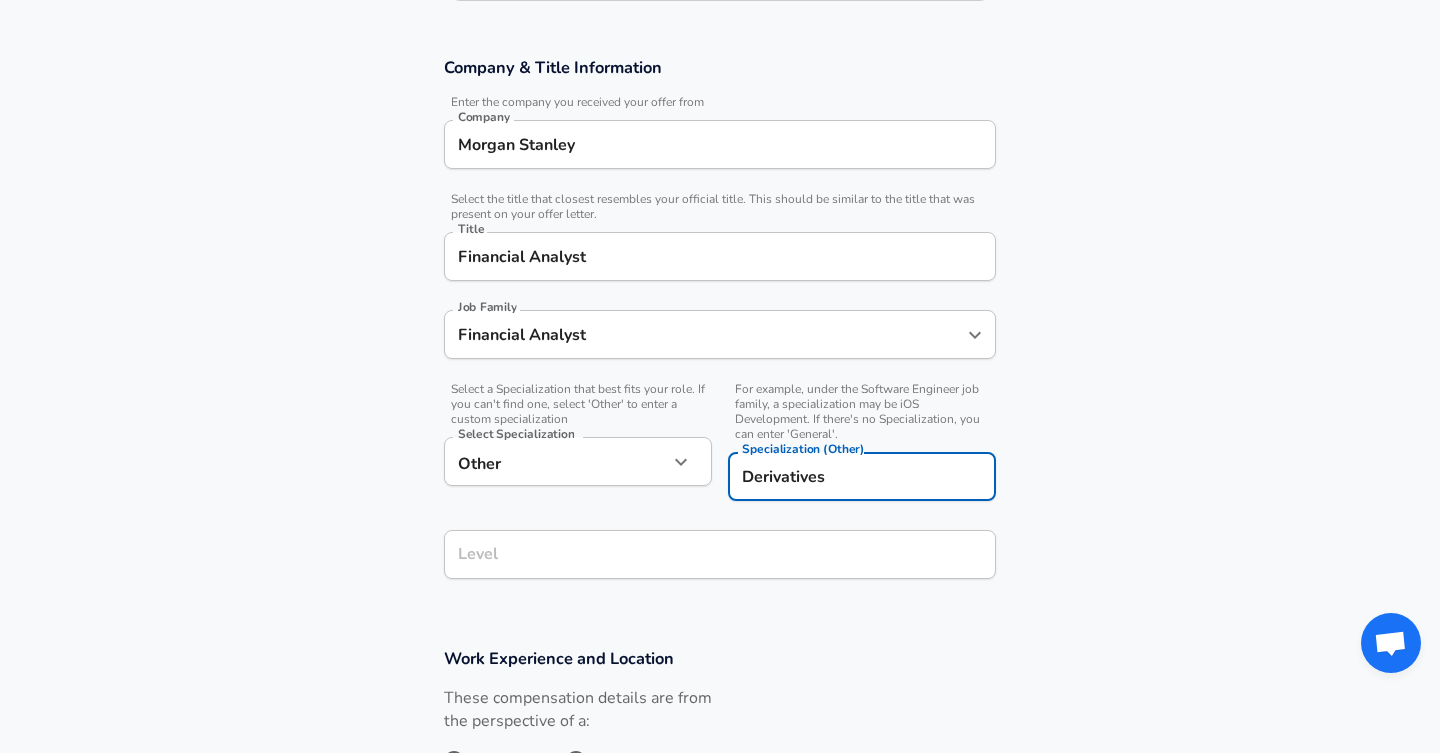 scroll, scrollTop: 363, scrollLeft: 0, axis: vertical 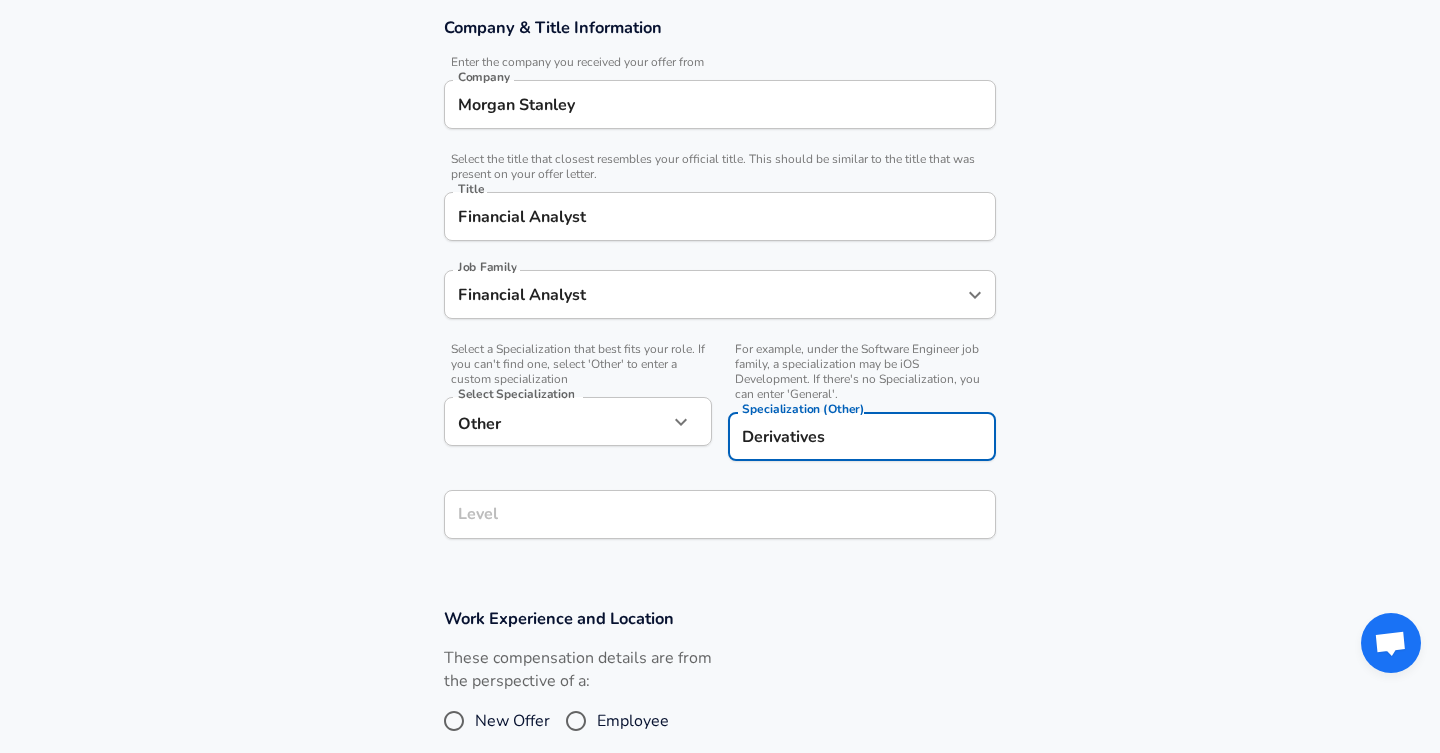 click on "Level" at bounding box center (720, 514) 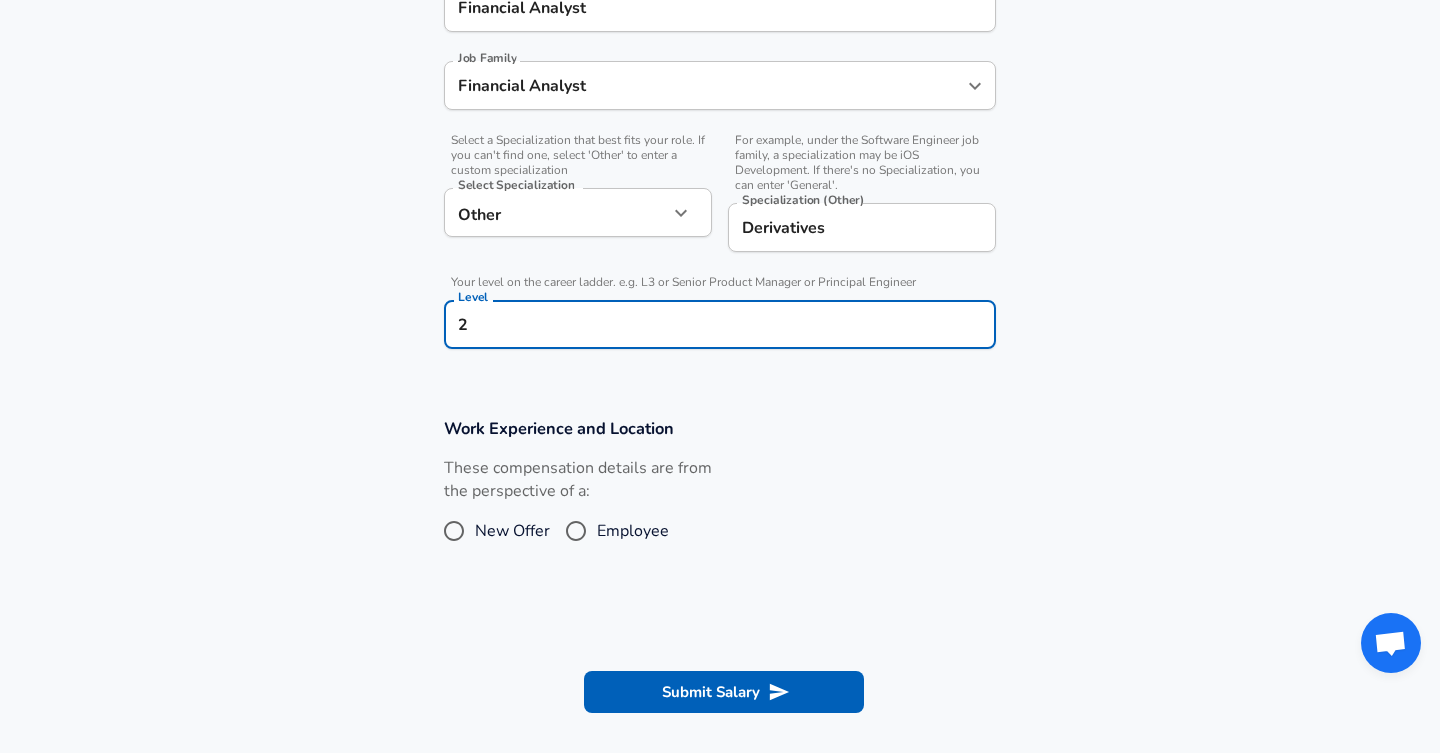 scroll, scrollTop: 573, scrollLeft: 0, axis: vertical 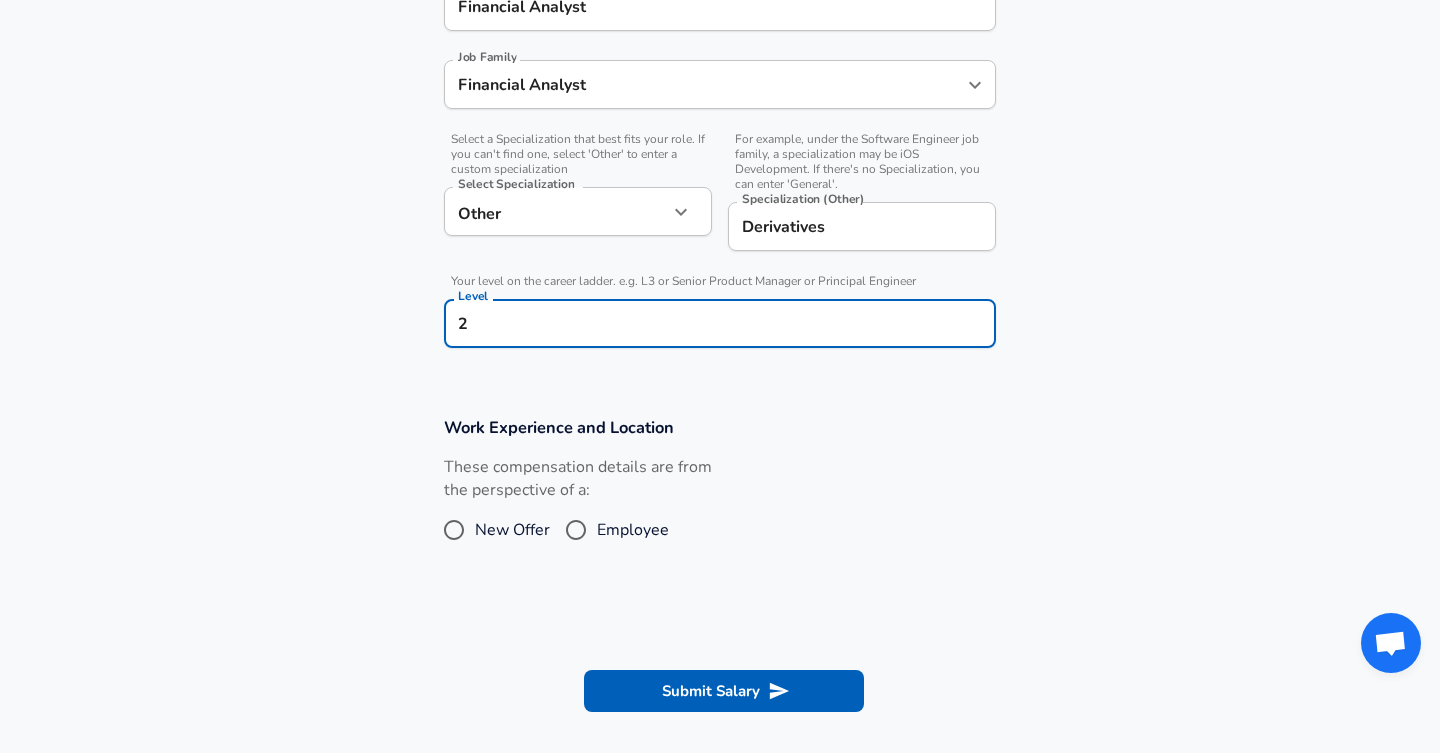 type on "2" 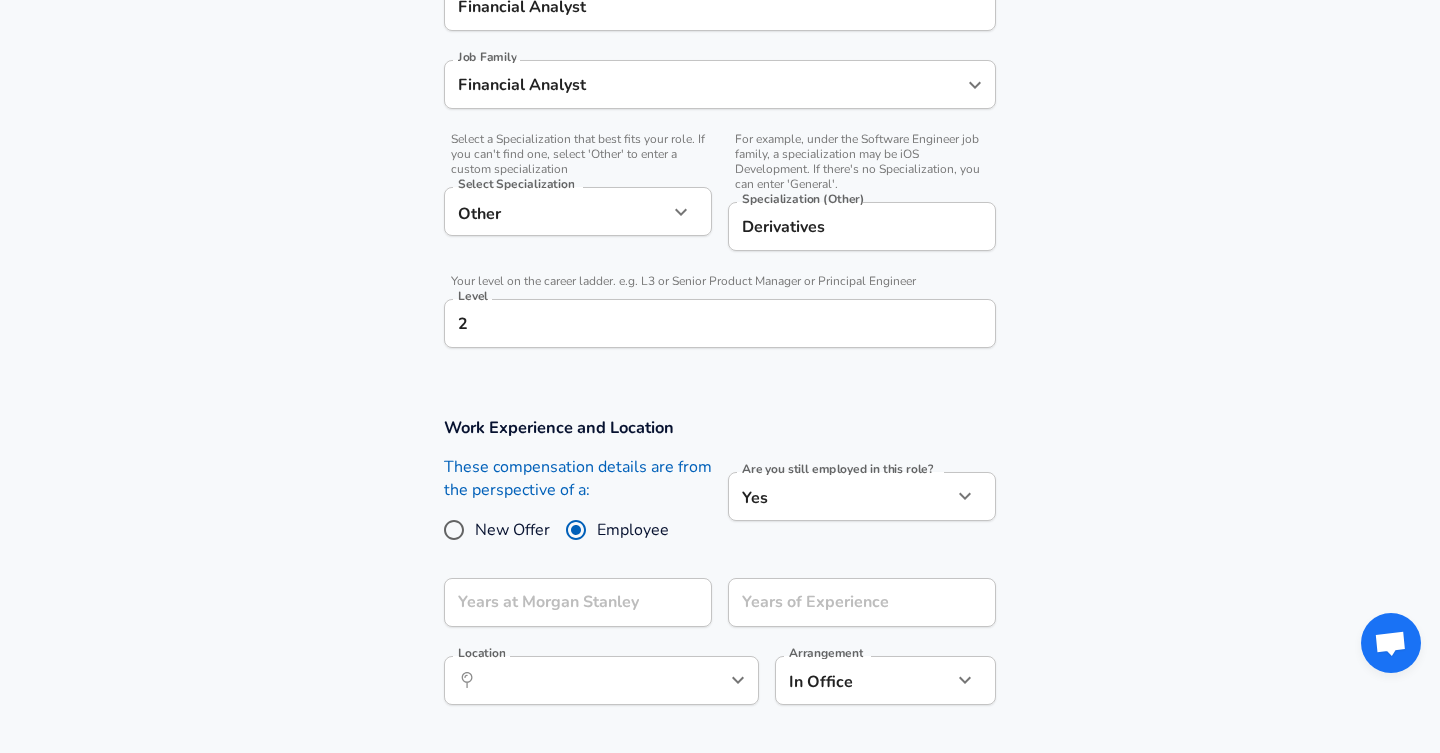 scroll, scrollTop: 592, scrollLeft: 0, axis: vertical 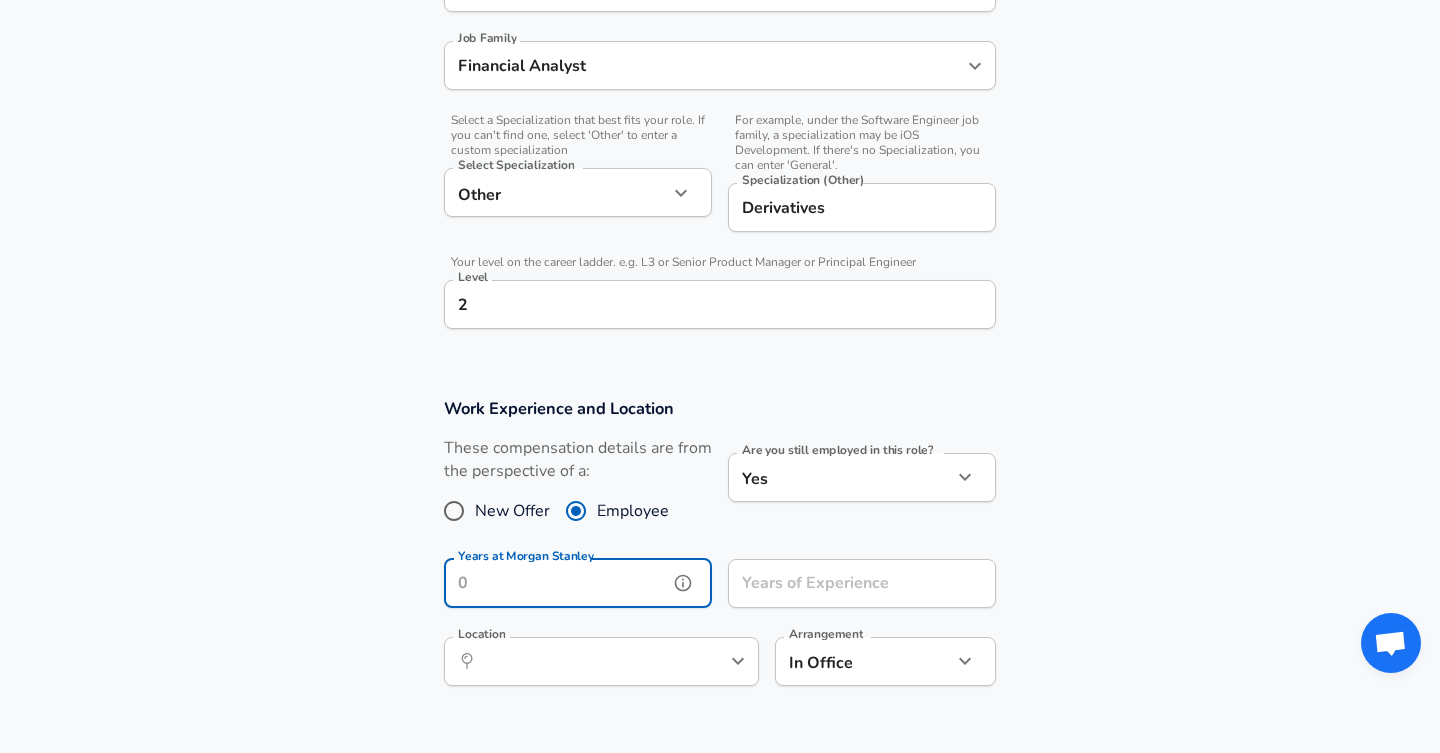 click on "Years at Morgan Stanley" at bounding box center (556, 583) 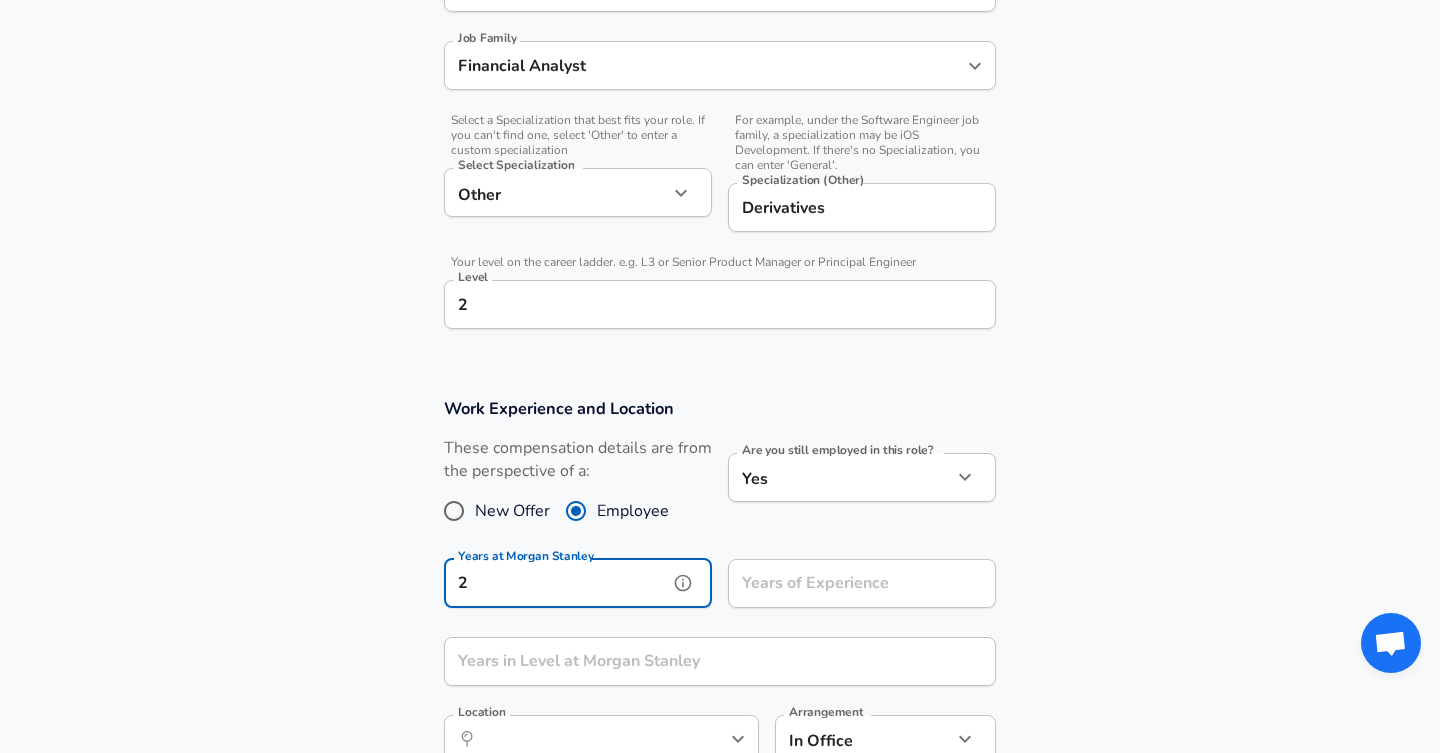 type on "2" 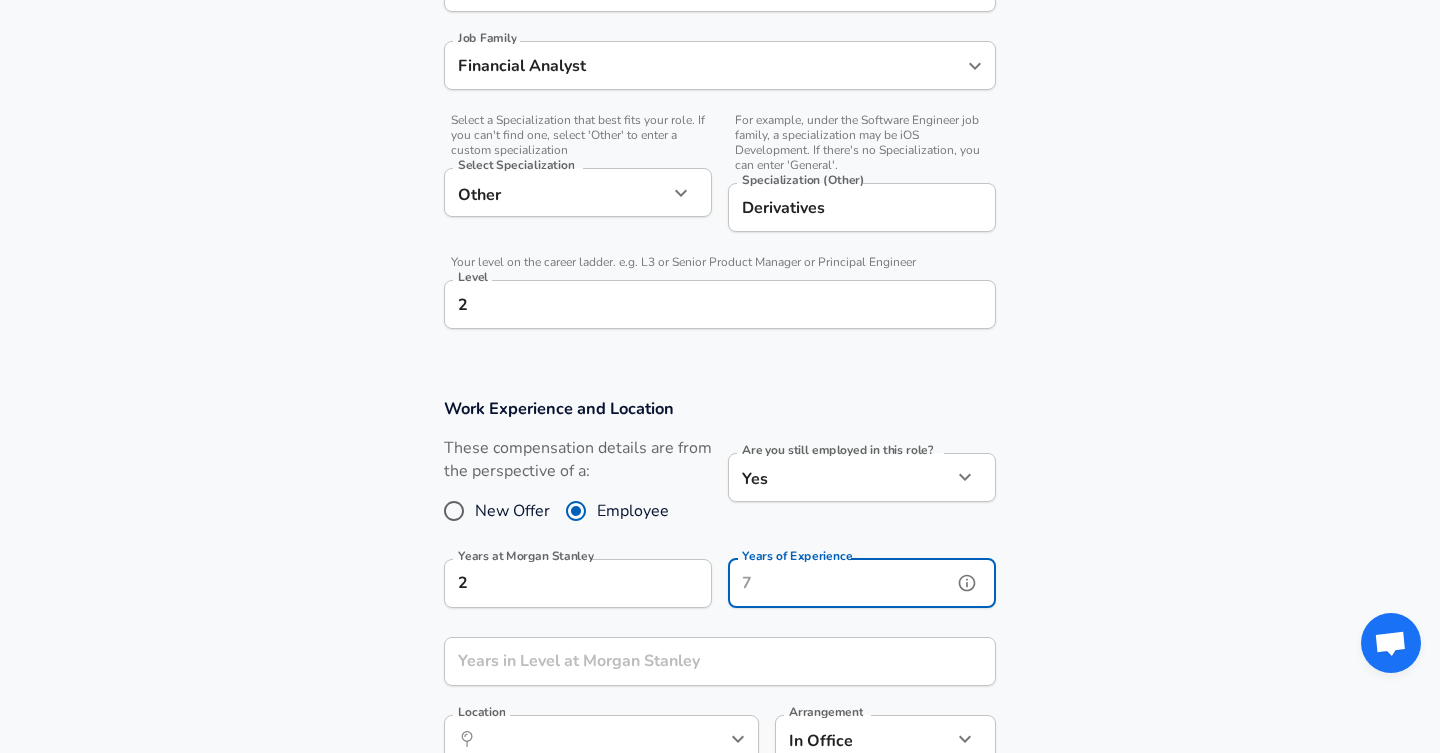 click on "Years of Experience" at bounding box center [840, 583] 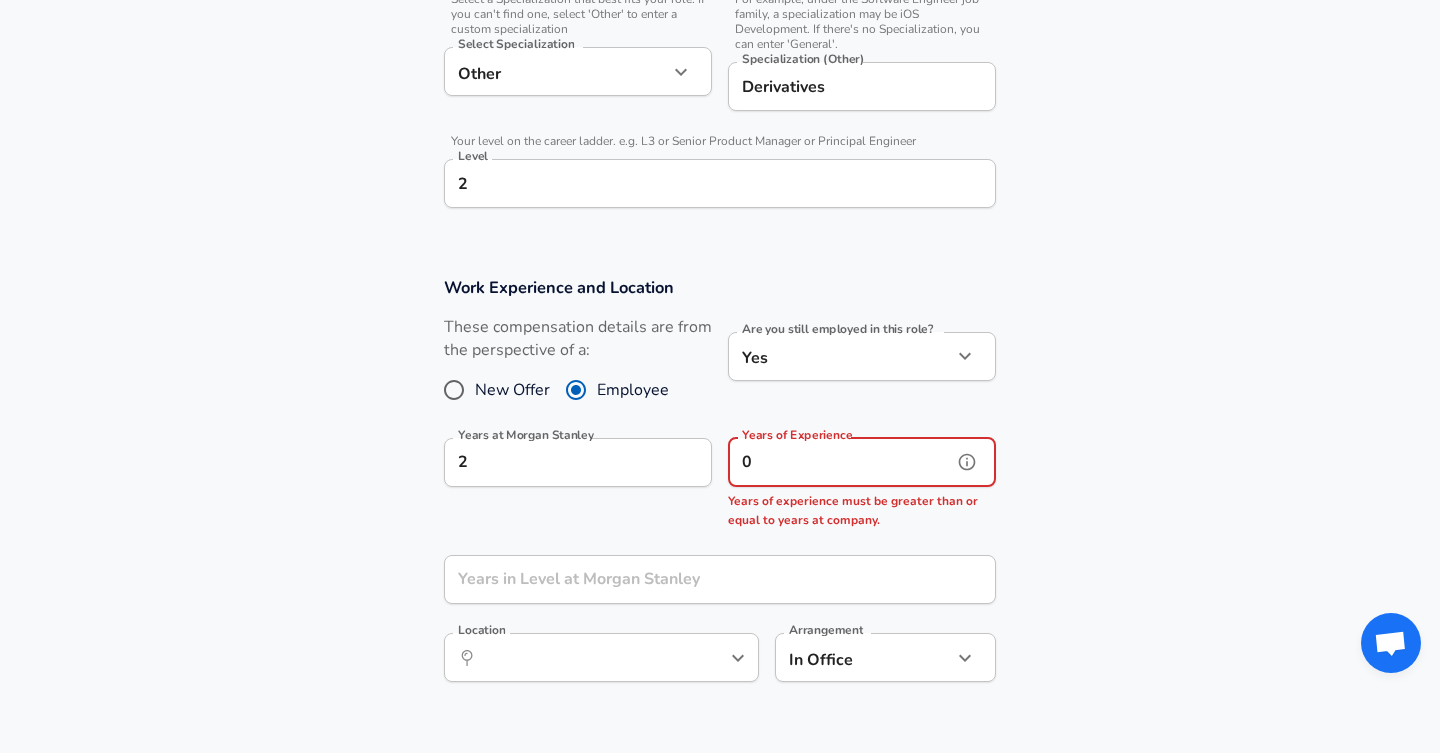 scroll, scrollTop: 715, scrollLeft: 0, axis: vertical 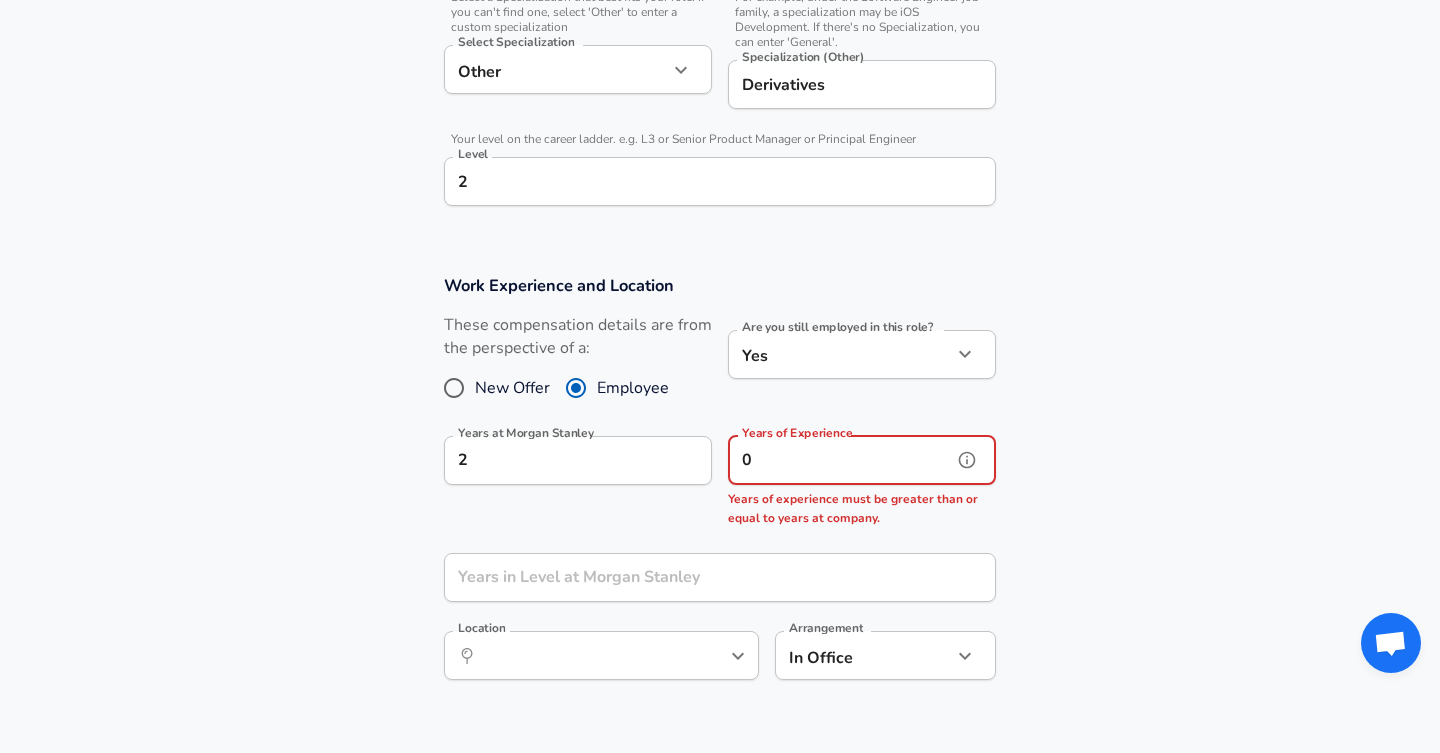 type on "0" 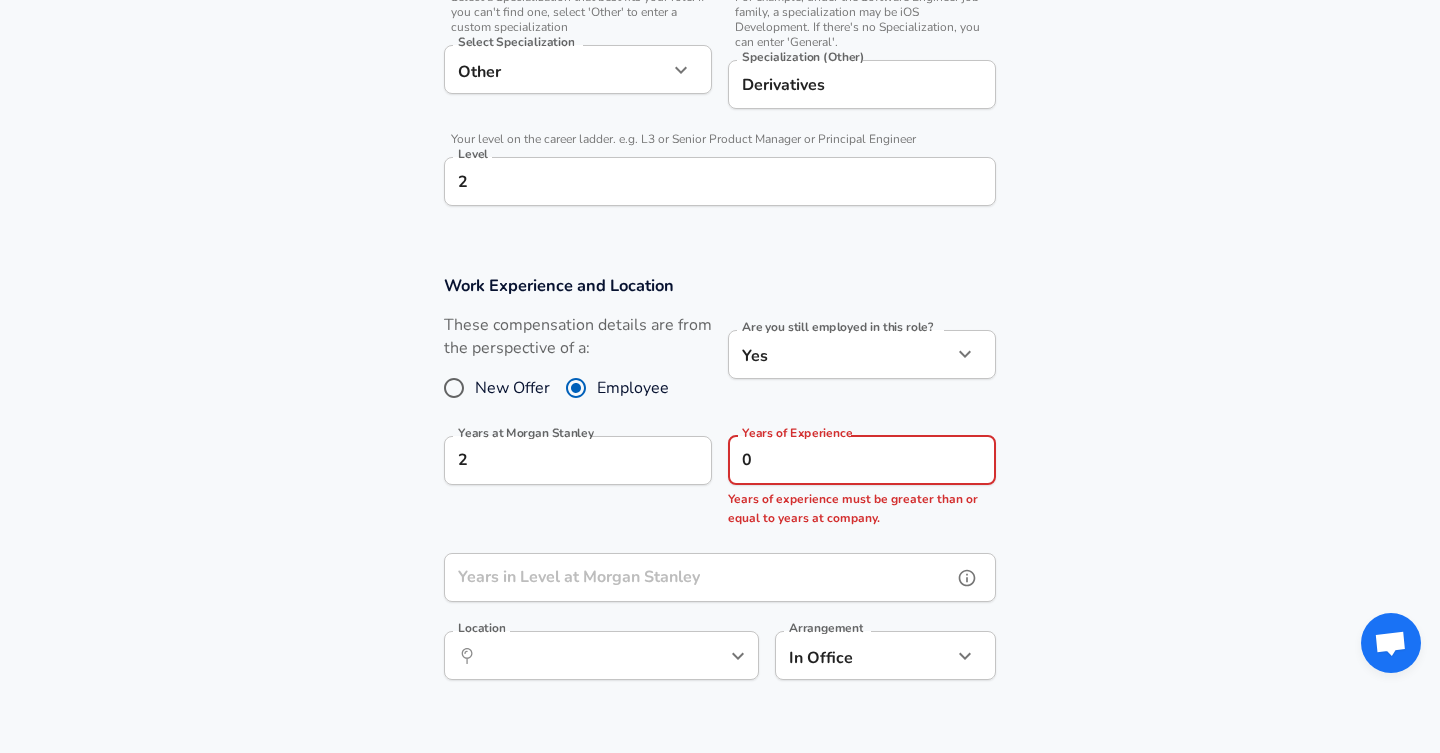 click on "Years in Level at [COMPANY] Years in Level at [COMPANY]" at bounding box center (720, 580) 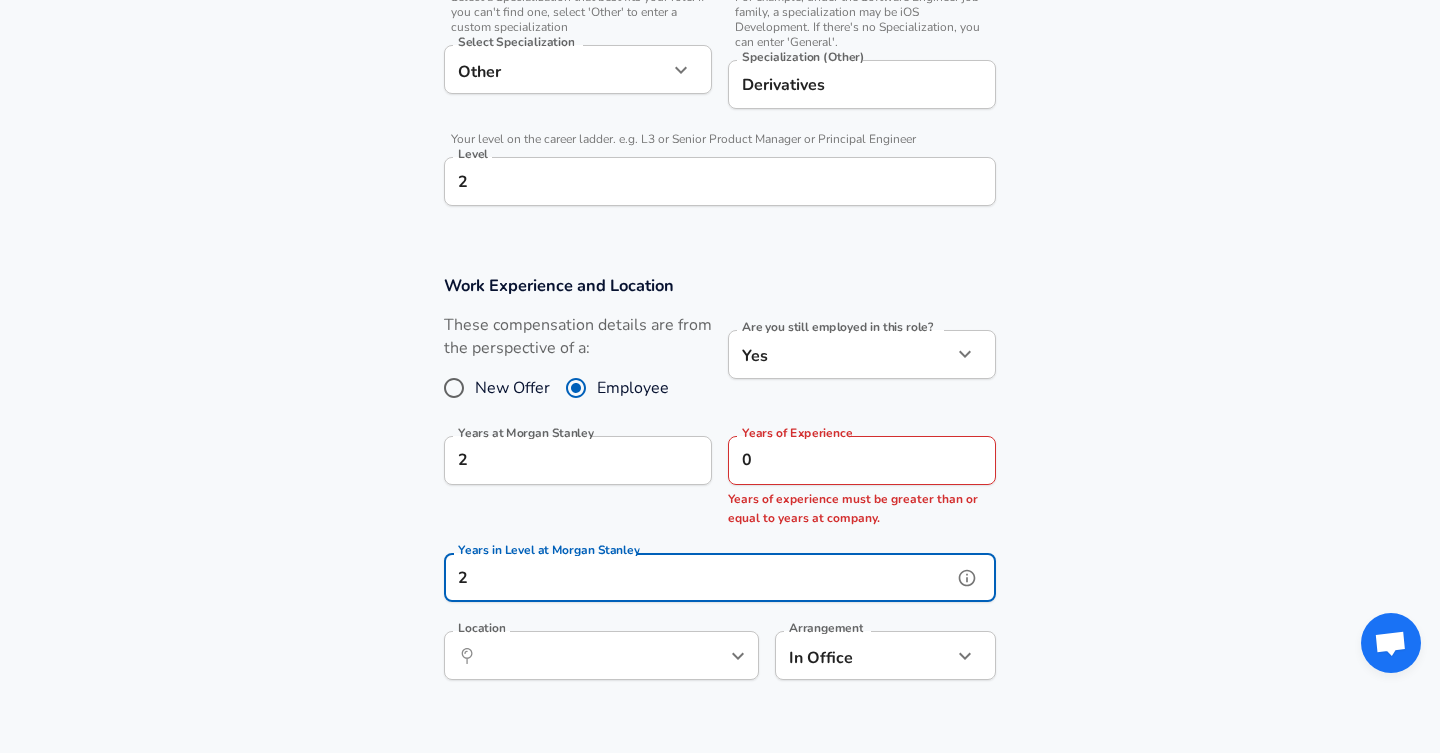 click on "Location ​ Location" at bounding box center (601, 654) 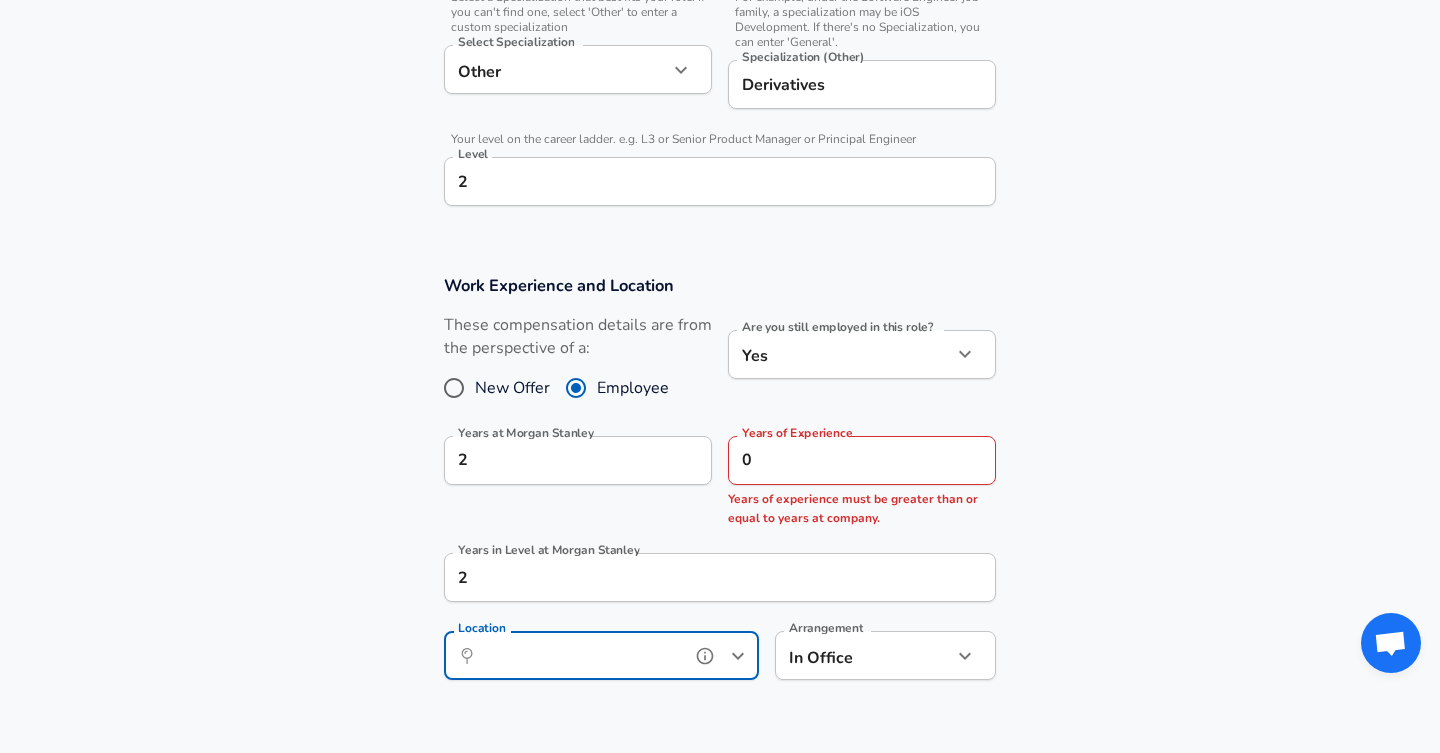 scroll, scrollTop: 0, scrollLeft: 0, axis: both 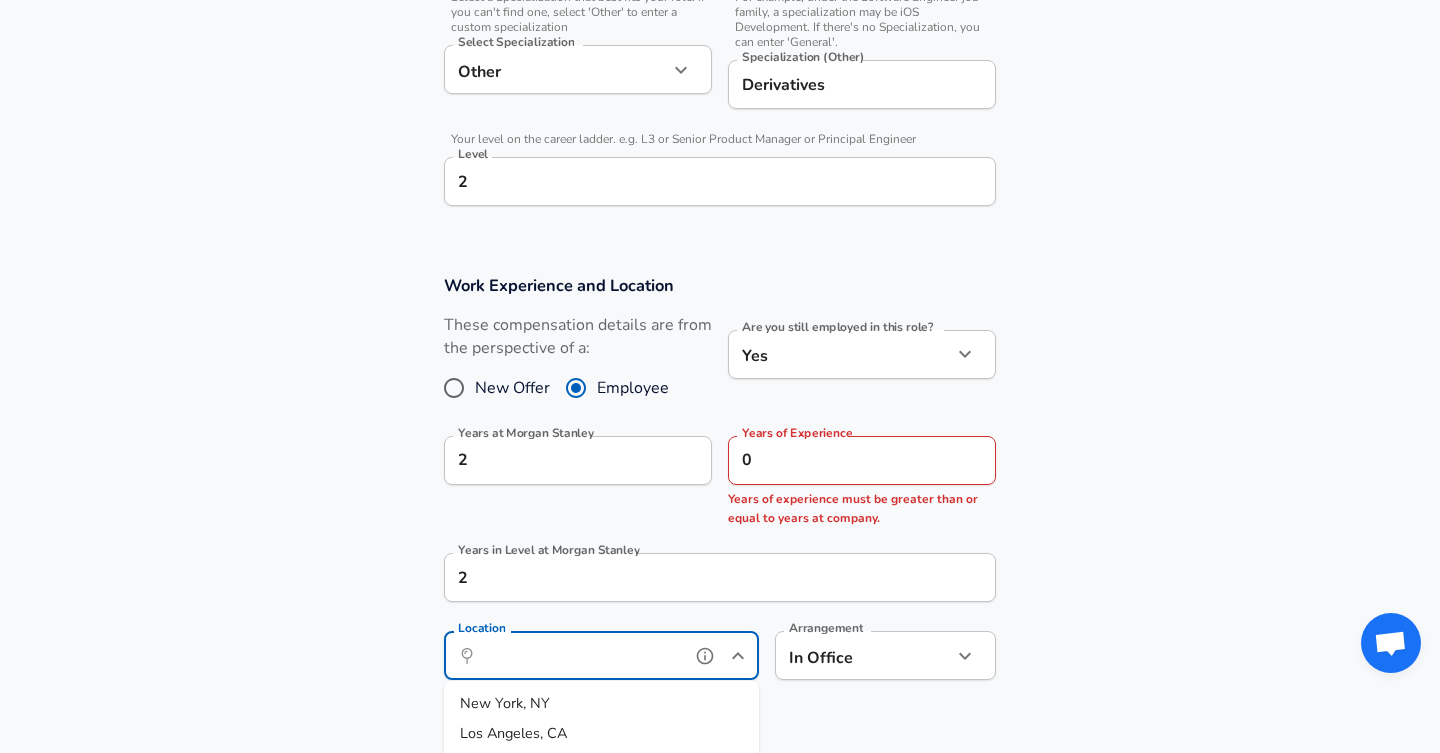 click on "Location" at bounding box center [579, 655] 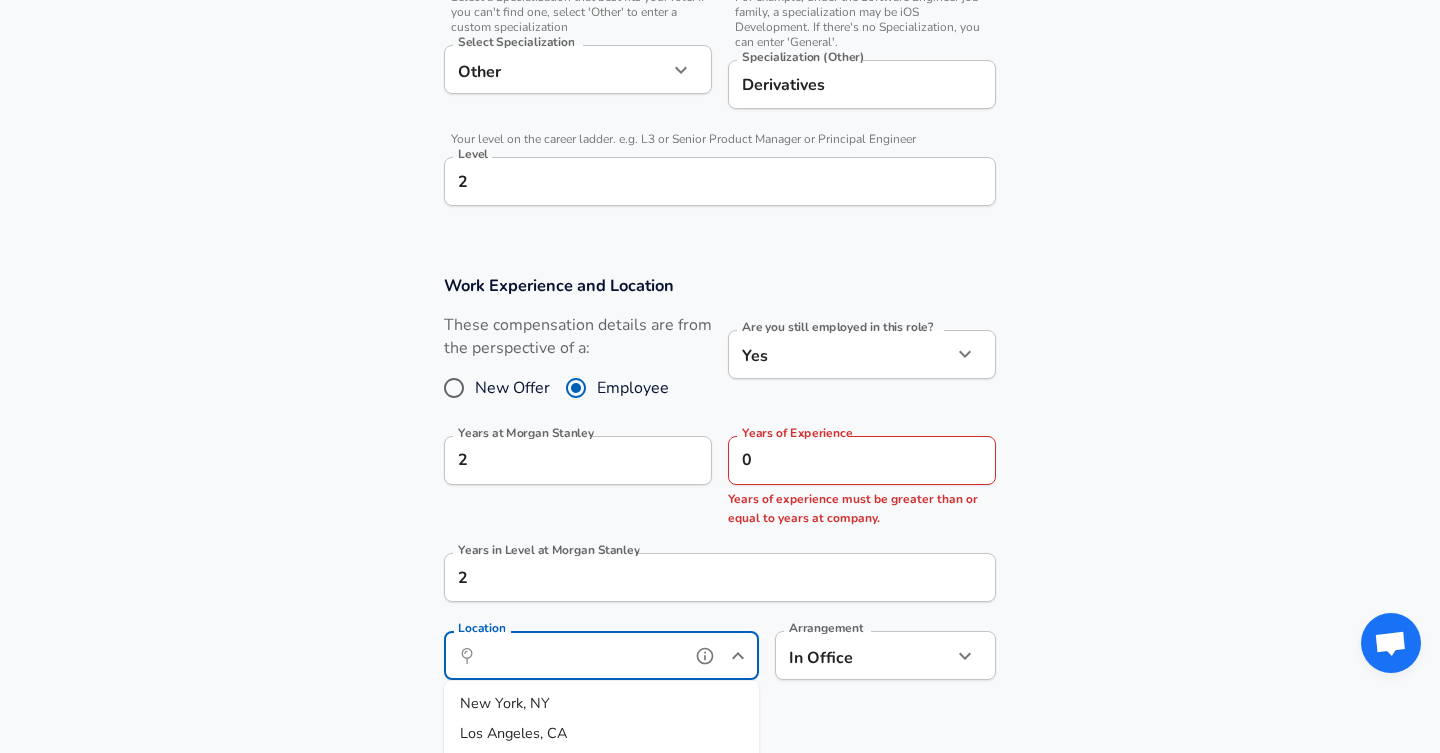 type on "New York, NY" 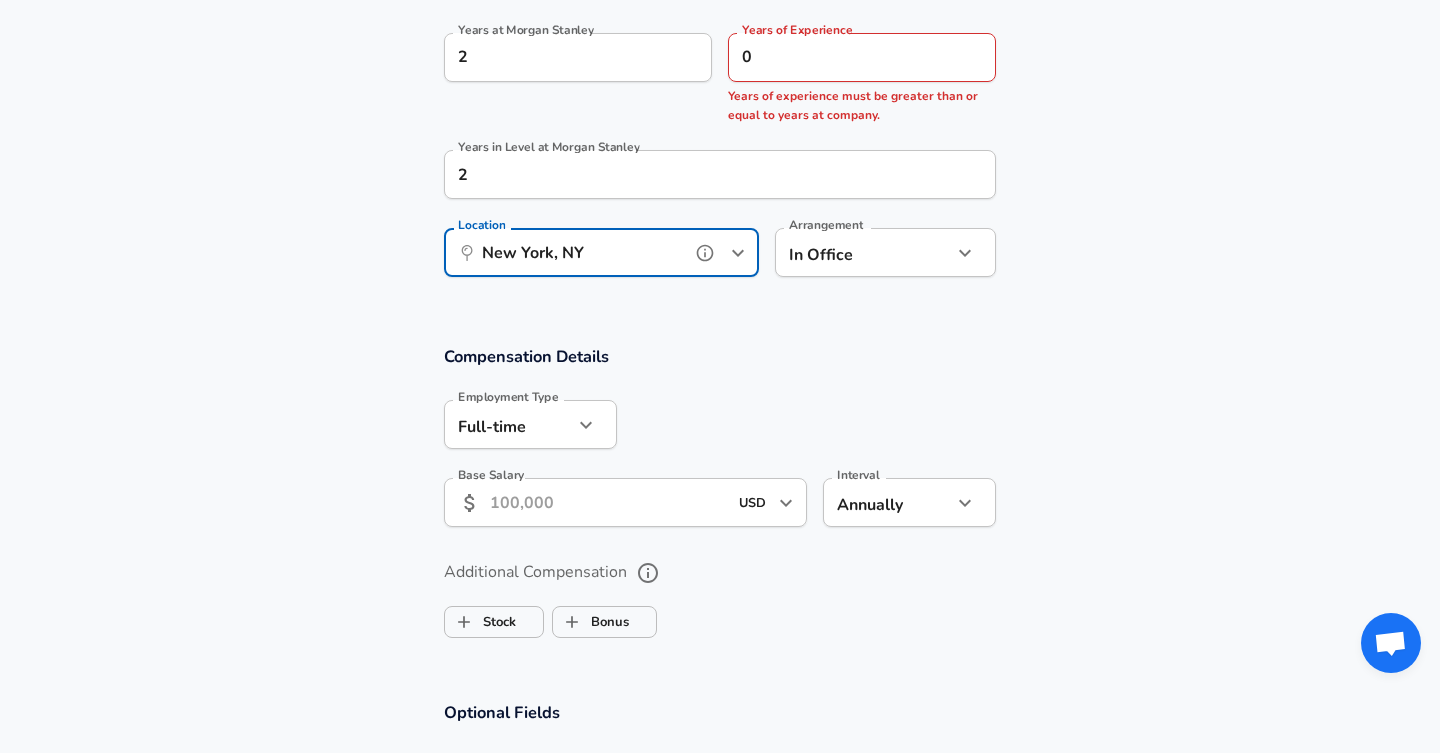 scroll, scrollTop: 1120, scrollLeft: 0, axis: vertical 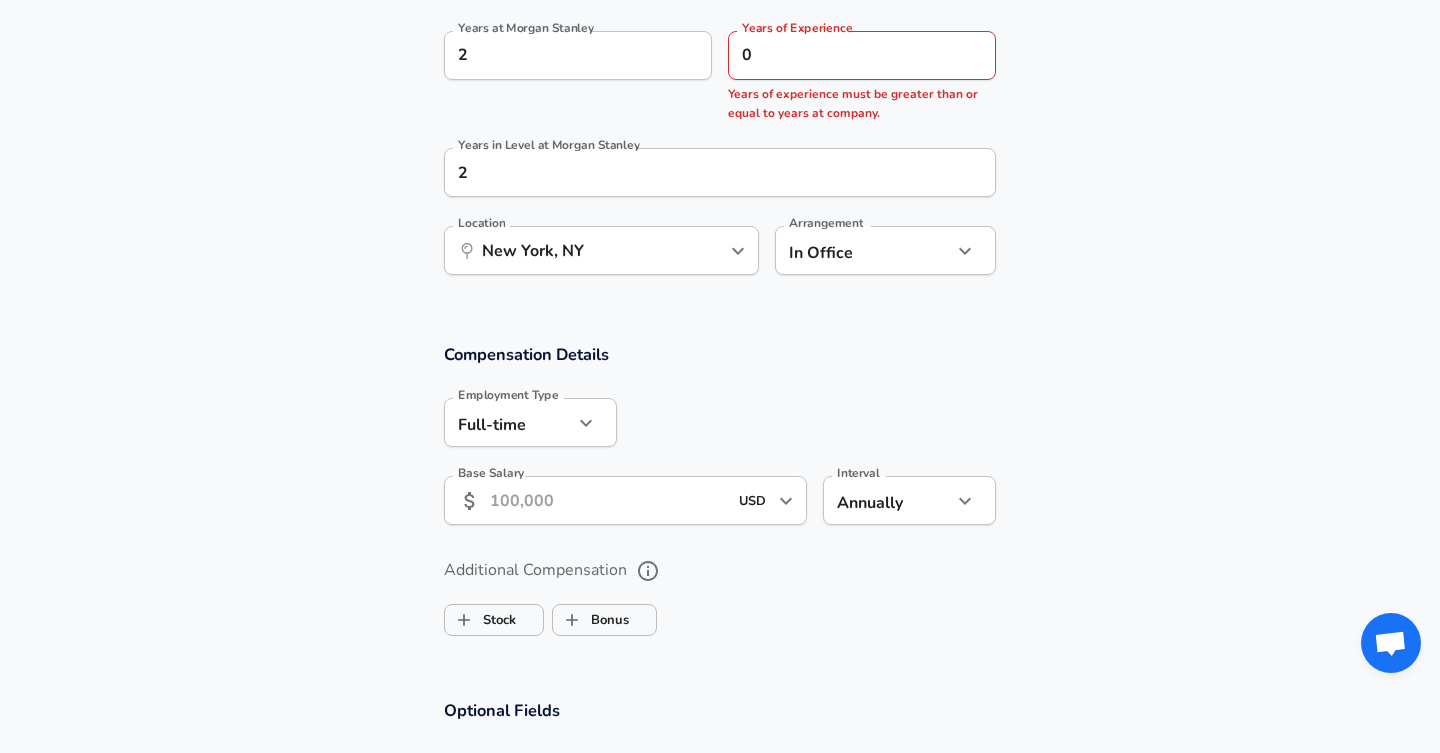 click on "Base Salary" at bounding box center [608, 500] 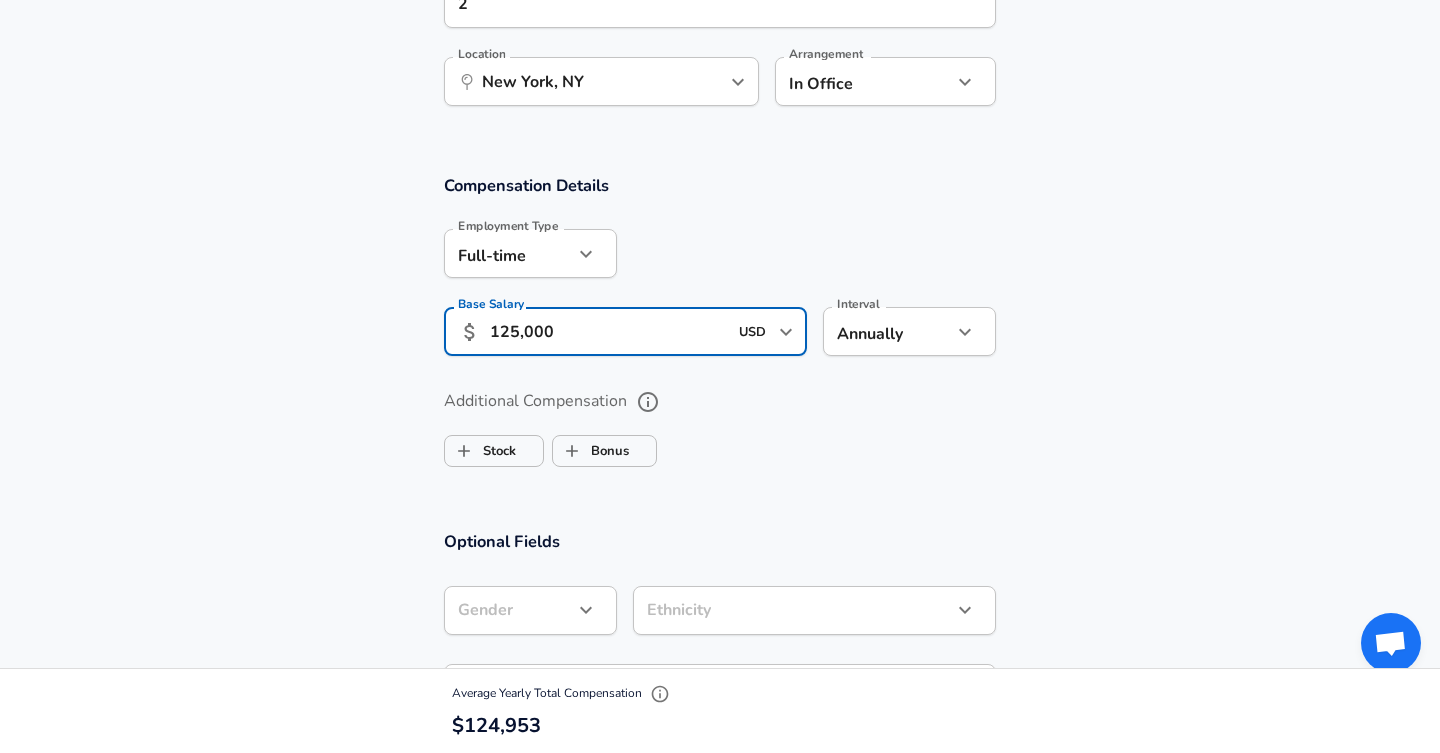 scroll, scrollTop: 1297, scrollLeft: 0, axis: vertical 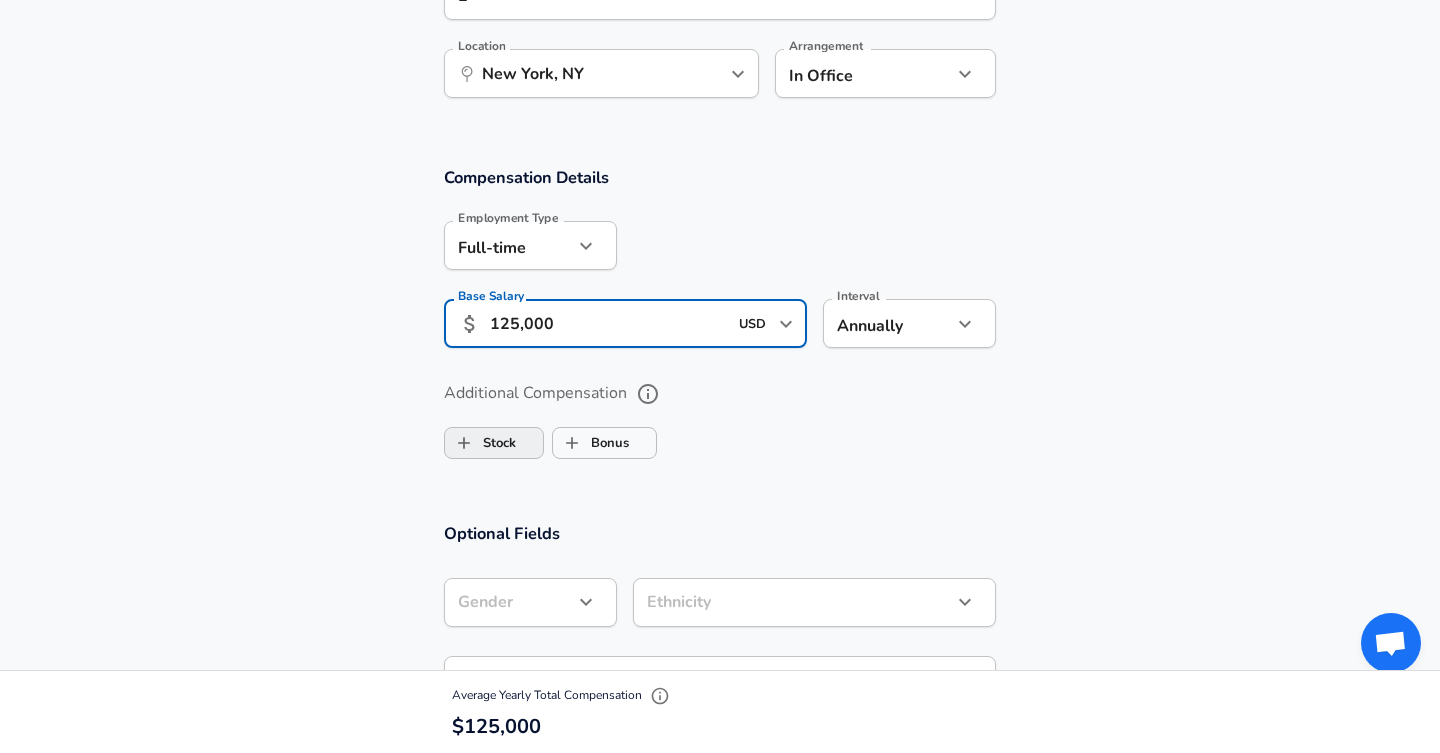 type on "125,000" 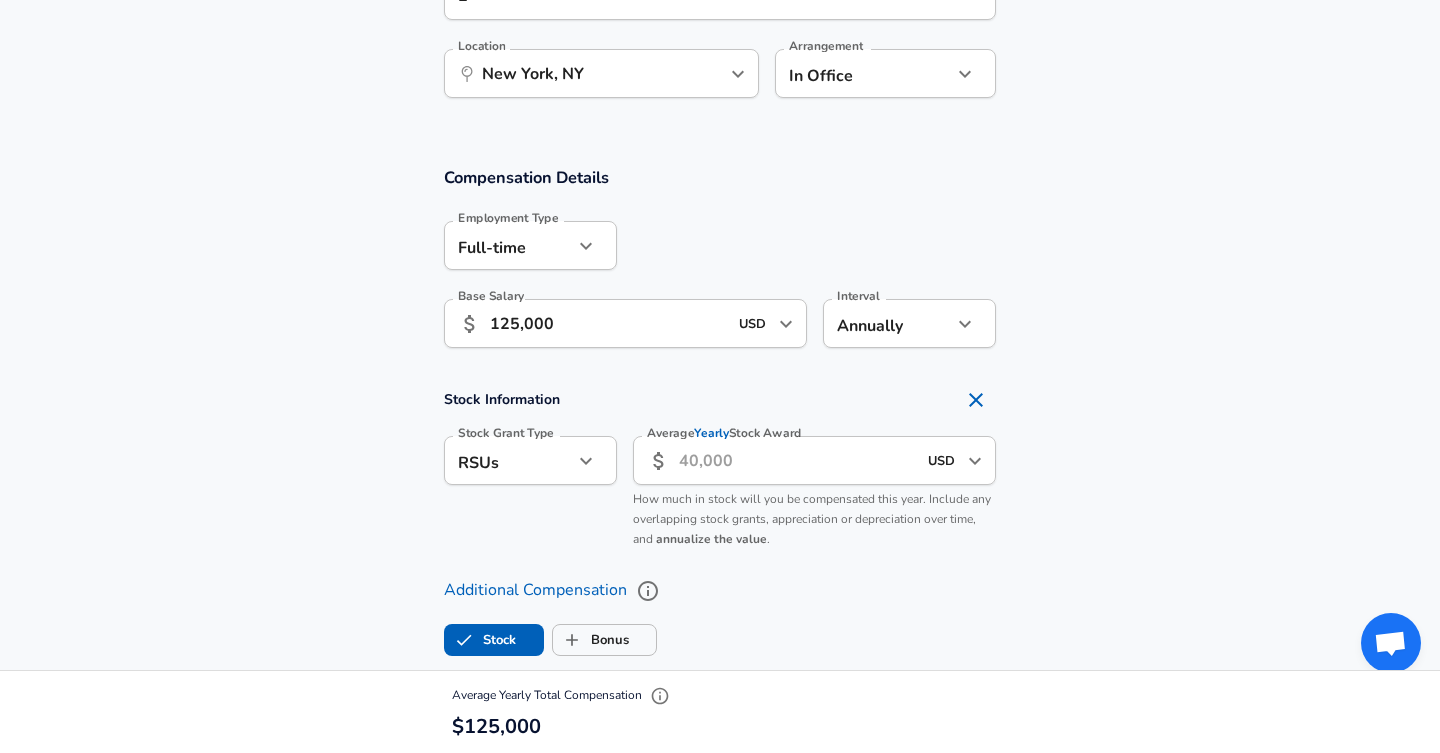 checkbox on "true" 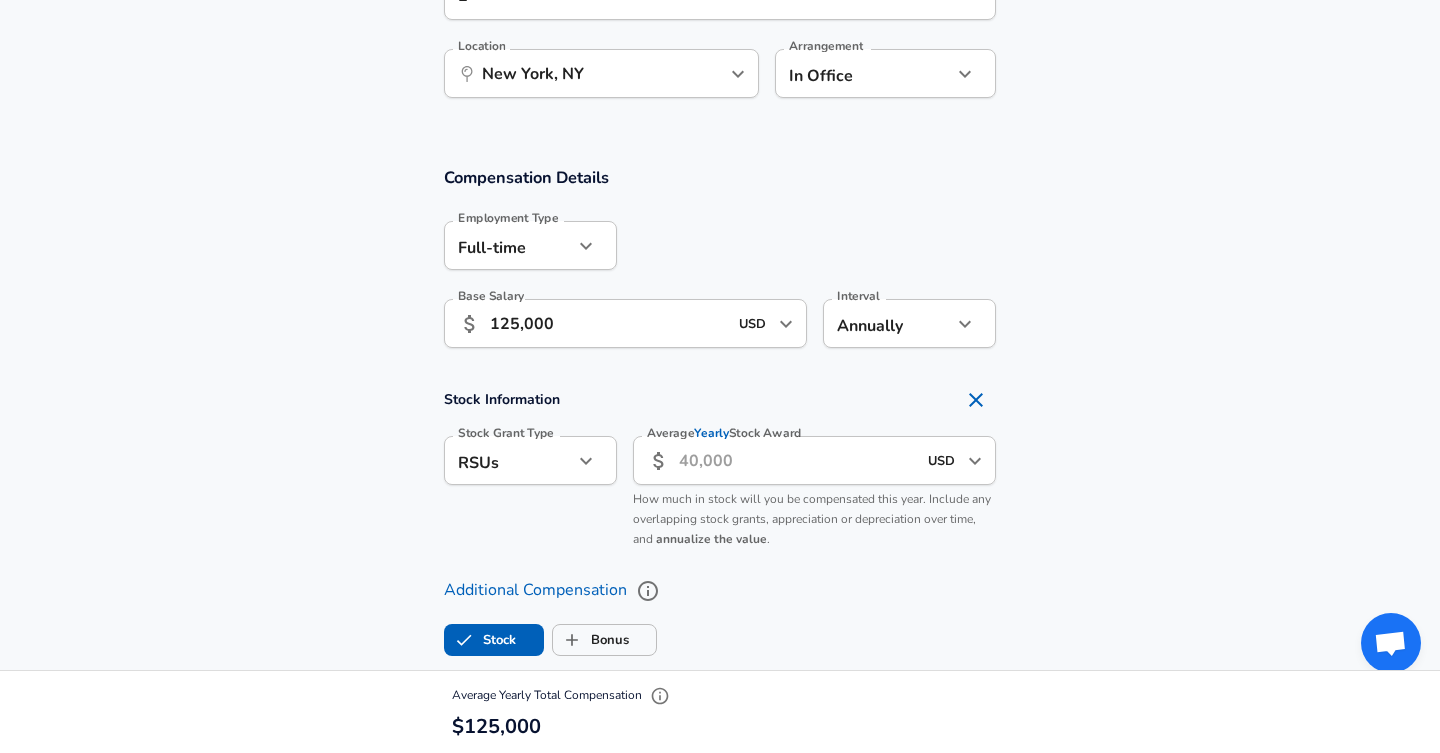 click on "Restart Add Your Salary Upload your offer letter   to verify your submission Enhance Privacy and Anonymity No Automatically hides specific fields until there are enough submissions to safely display the full details.   More Details Based on your submission and the data points that we have already collected, we will automatically hide and anonymize specific fields if there aren't enough data points to remain sufficiently anonymous. Company & Title Information   Enter the company you received your offer from Company [COMPANY] Company   Select the title that closest resembles your official title. This should be similar to the title that was present on your offer letter. Title Financial Analyst Title Job Family Financial Analyst Job Family   Select a Specialization that best fits your role. If you can't find one, select 'Other' to enter a custom specialization Select Specialization Other Other Select Specialization   Specialization (Other) Derivatives Specialization (Other)   Level 2 Level New Offer Employee" at bounding box center (720, -921) 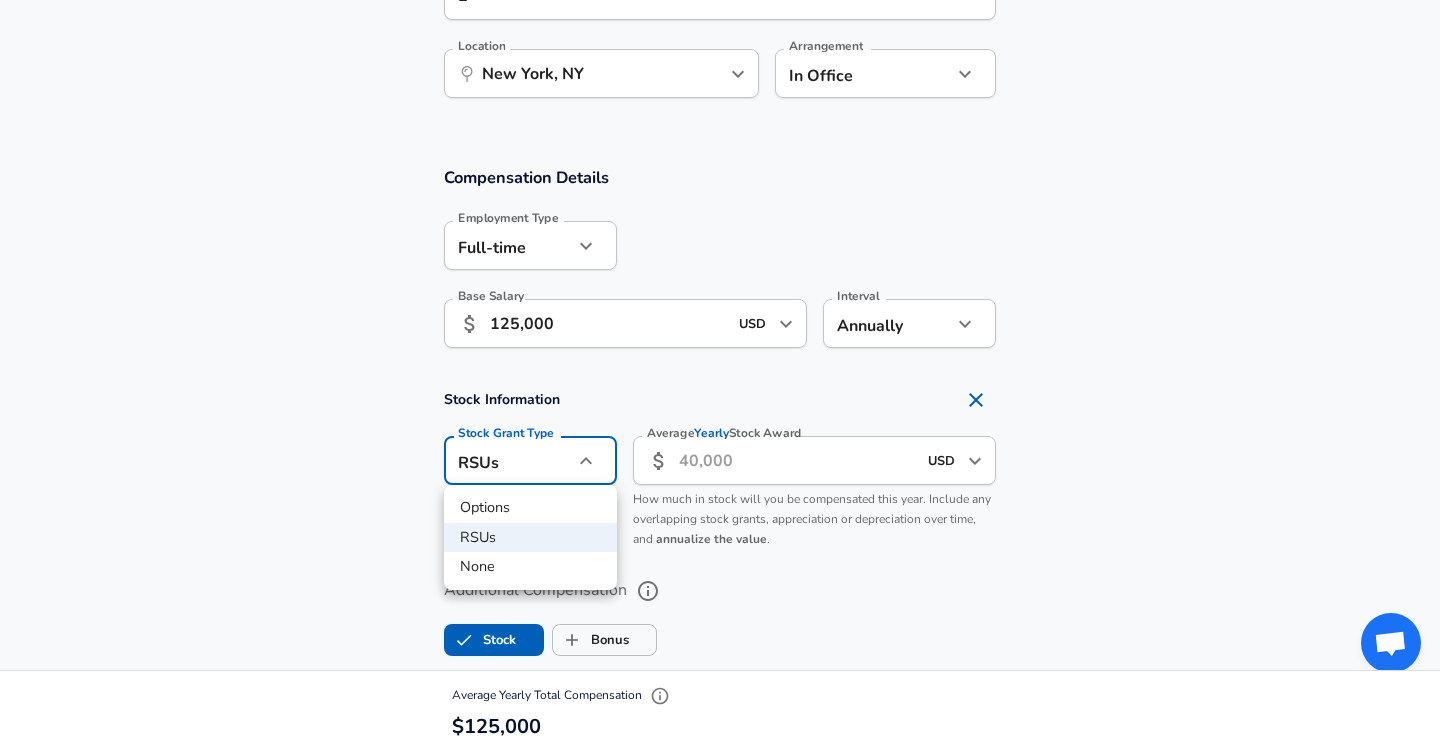 click at bounding box center [720, 376] 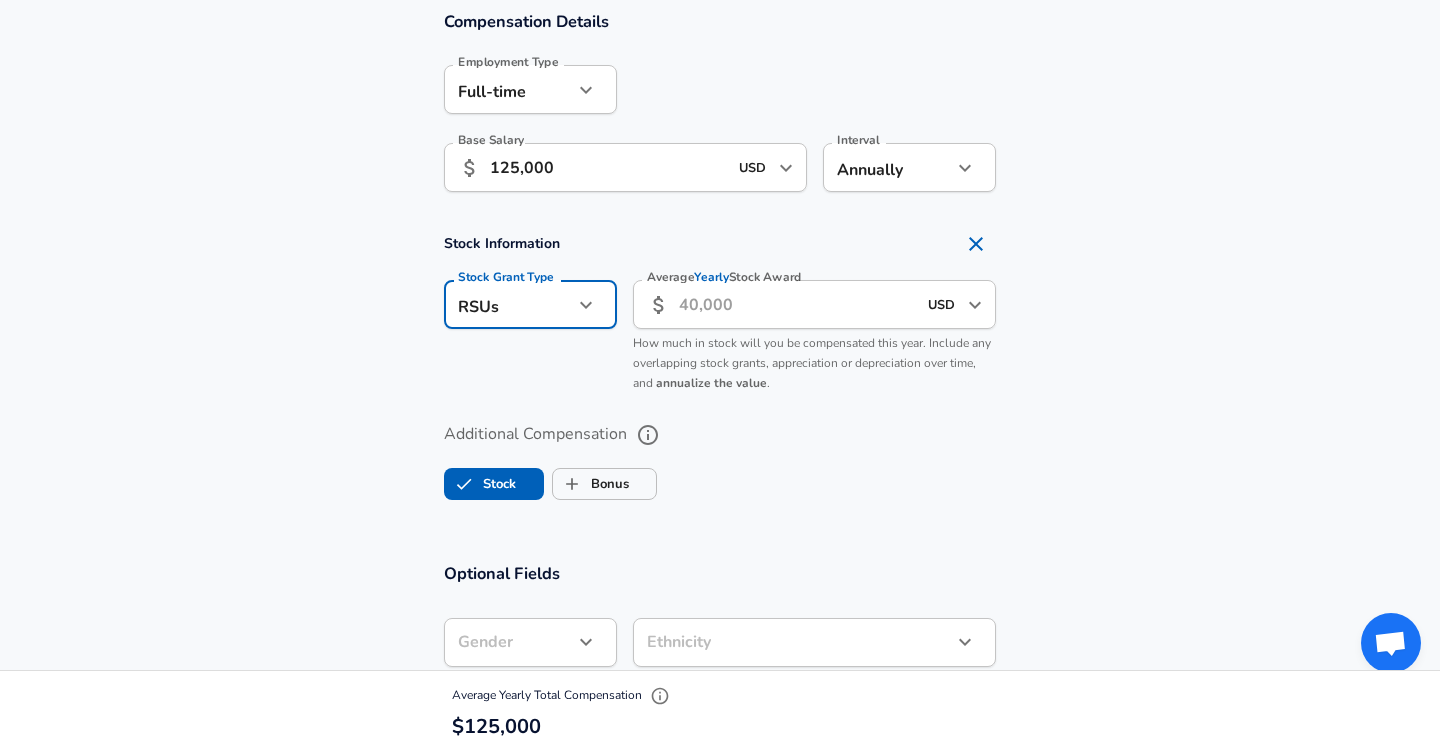 scroll, scrollTop: 1452, scrollLeft: 0, axis: vertical 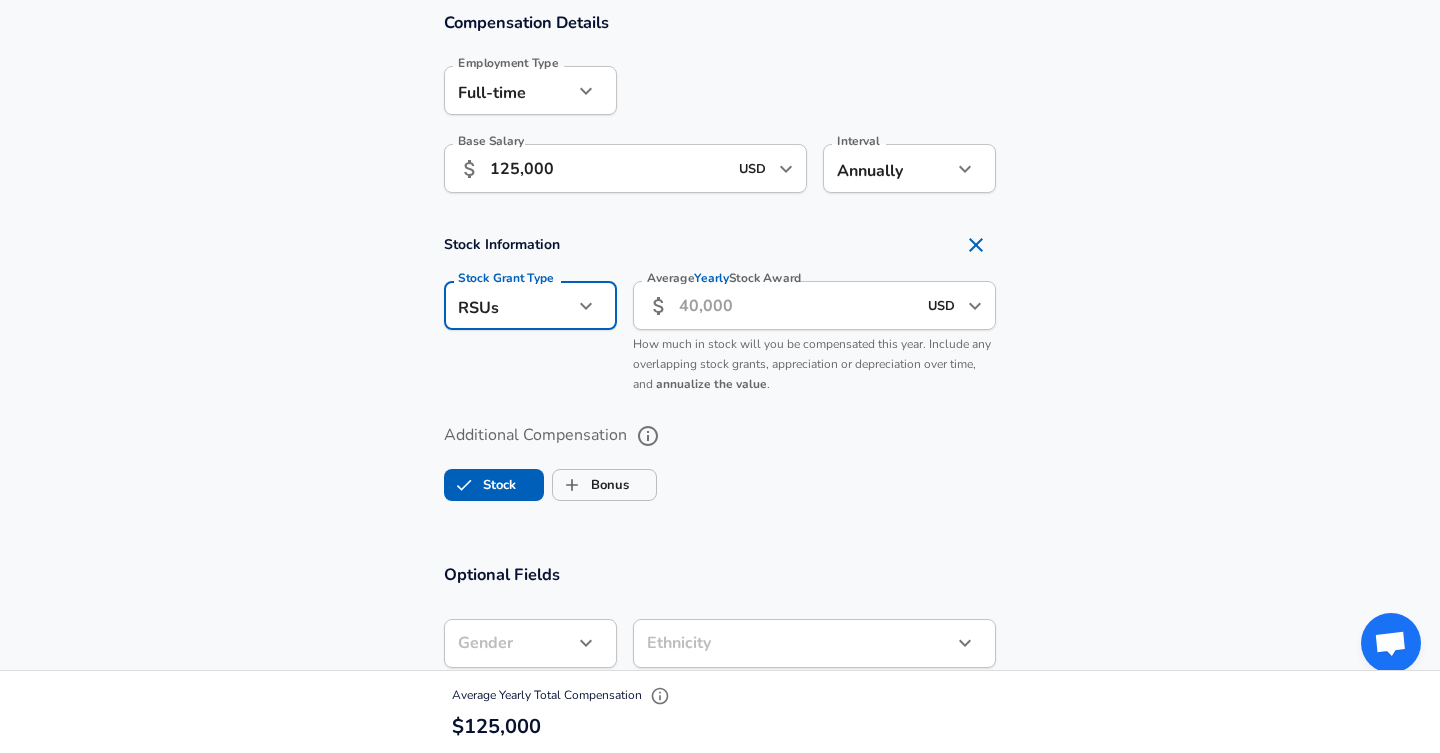 click on "Additional Compensation   Stock Bonus" at bounding box center (720, 464) 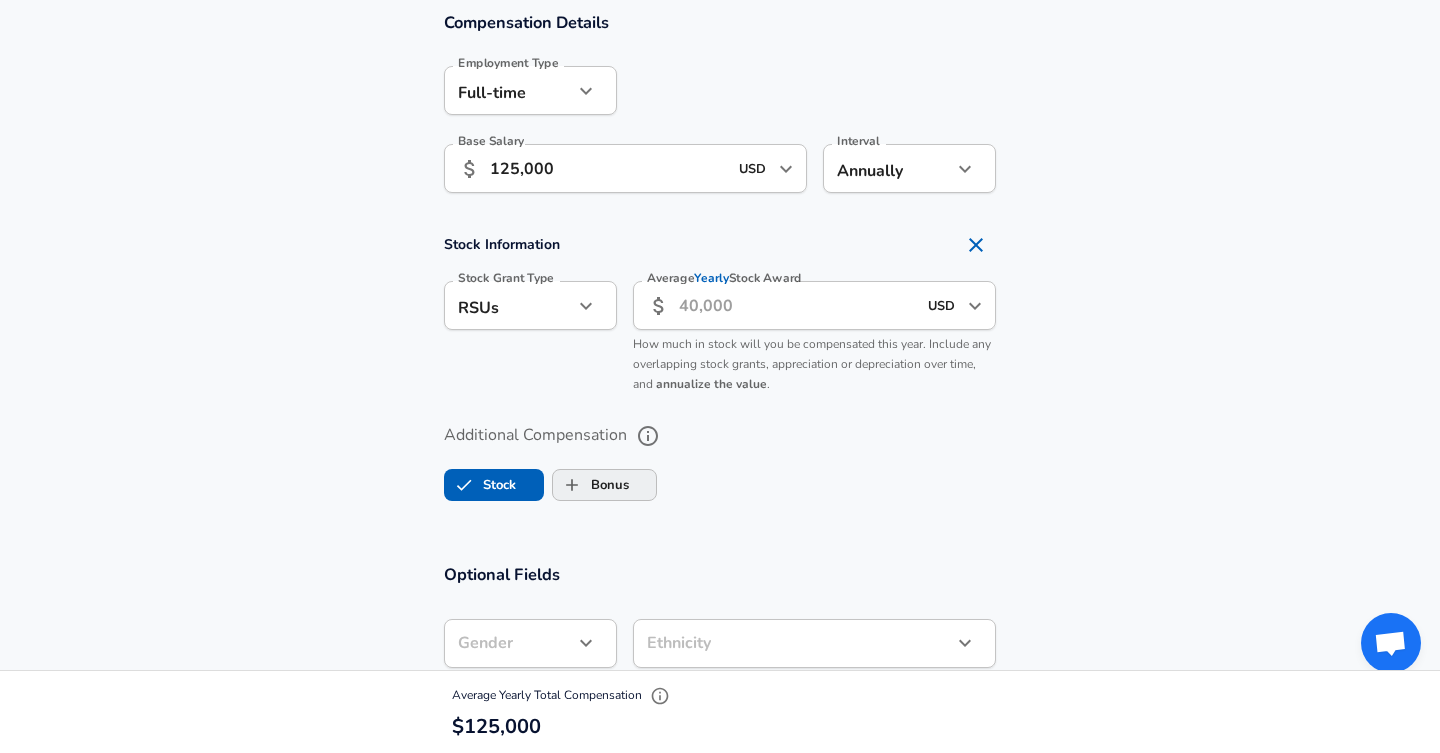click on "Bonus" at bounding box center [591, 485] 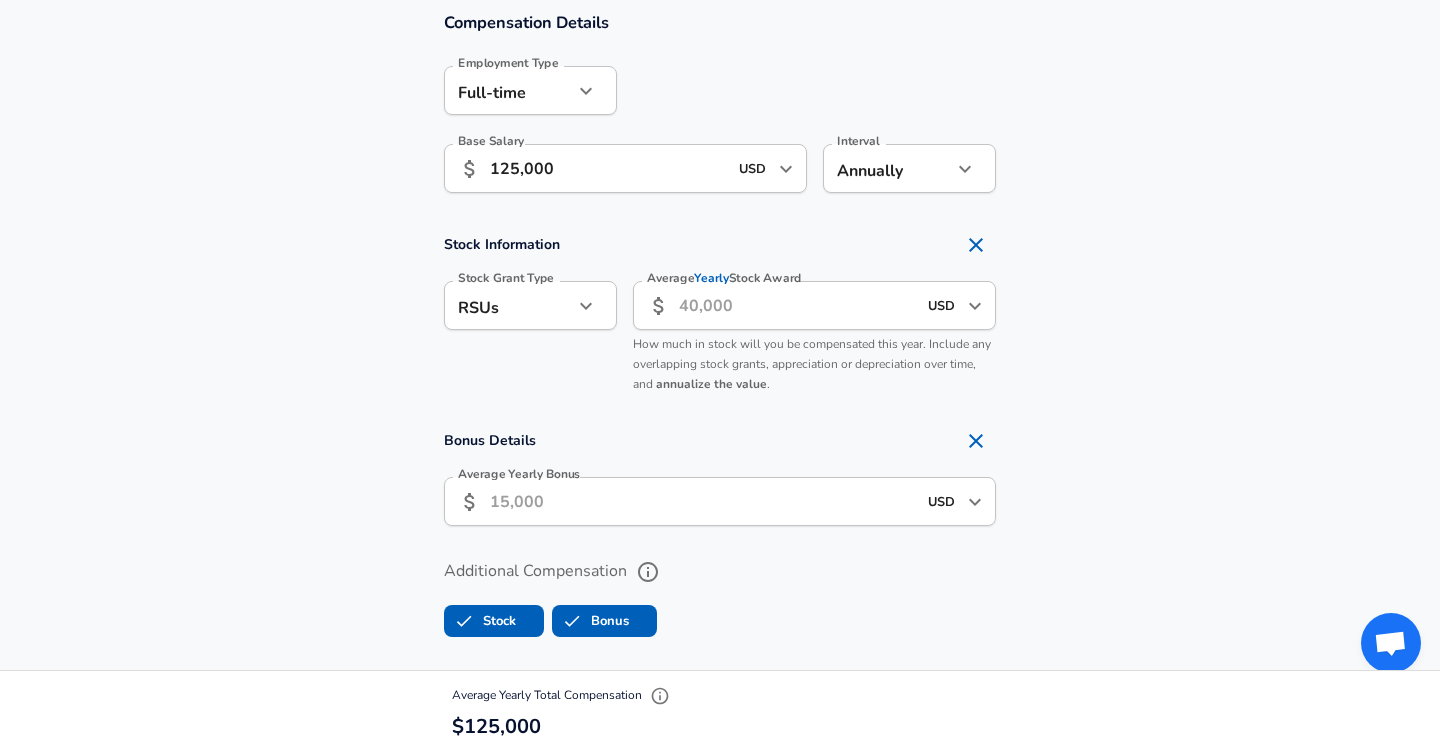click on "Stock" at bounding box center (480, 621) 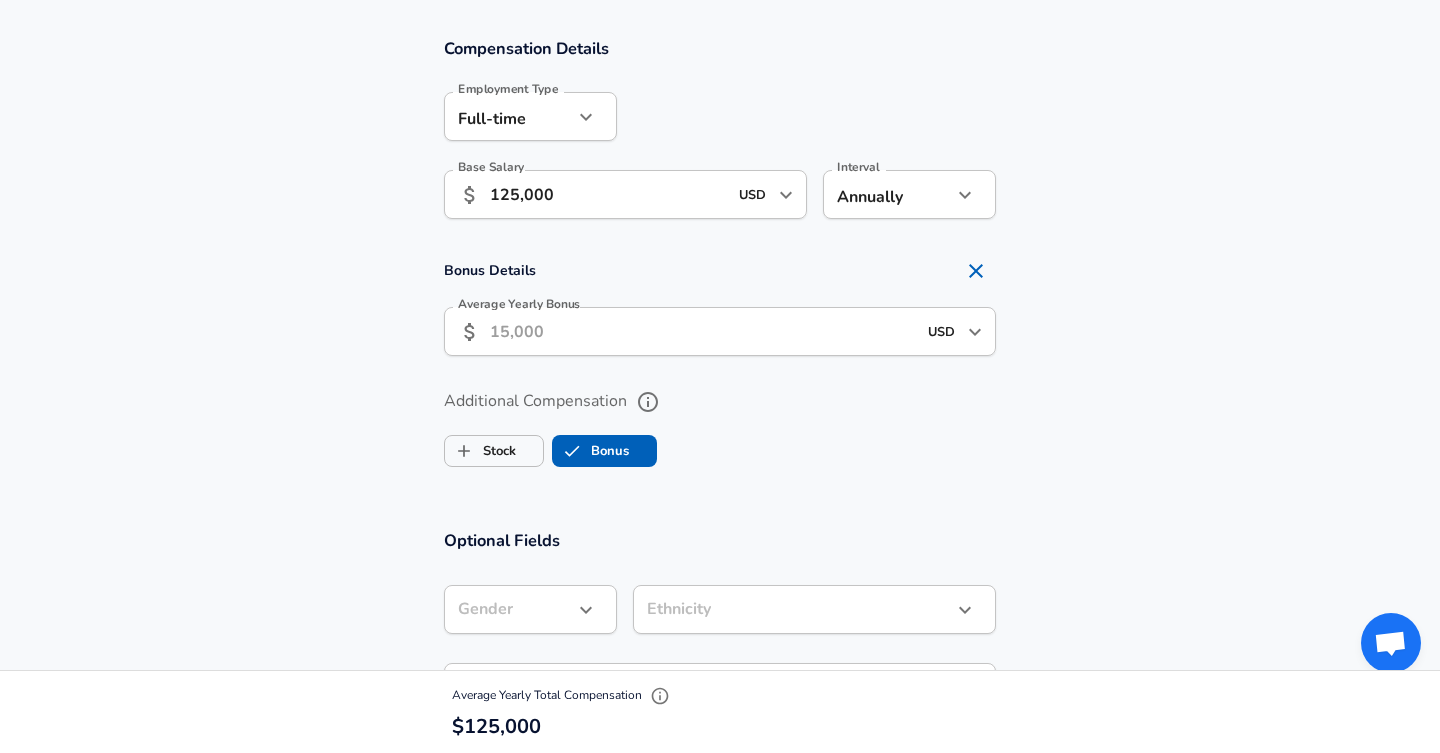 scroll, scrollTop: 1388, scrollLeft: 0, axis: vertical 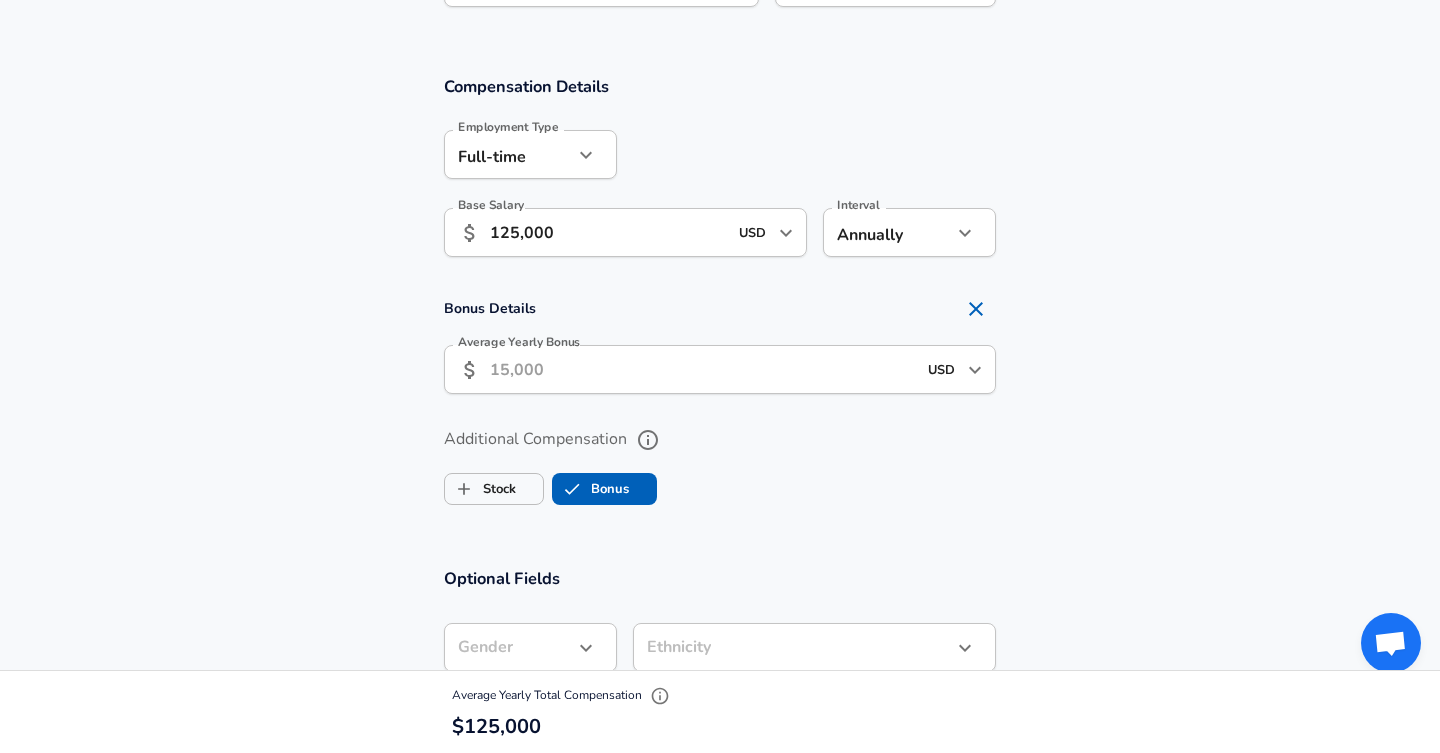 click on "Average Yearly Bonus" at bounding box center (703, 369) 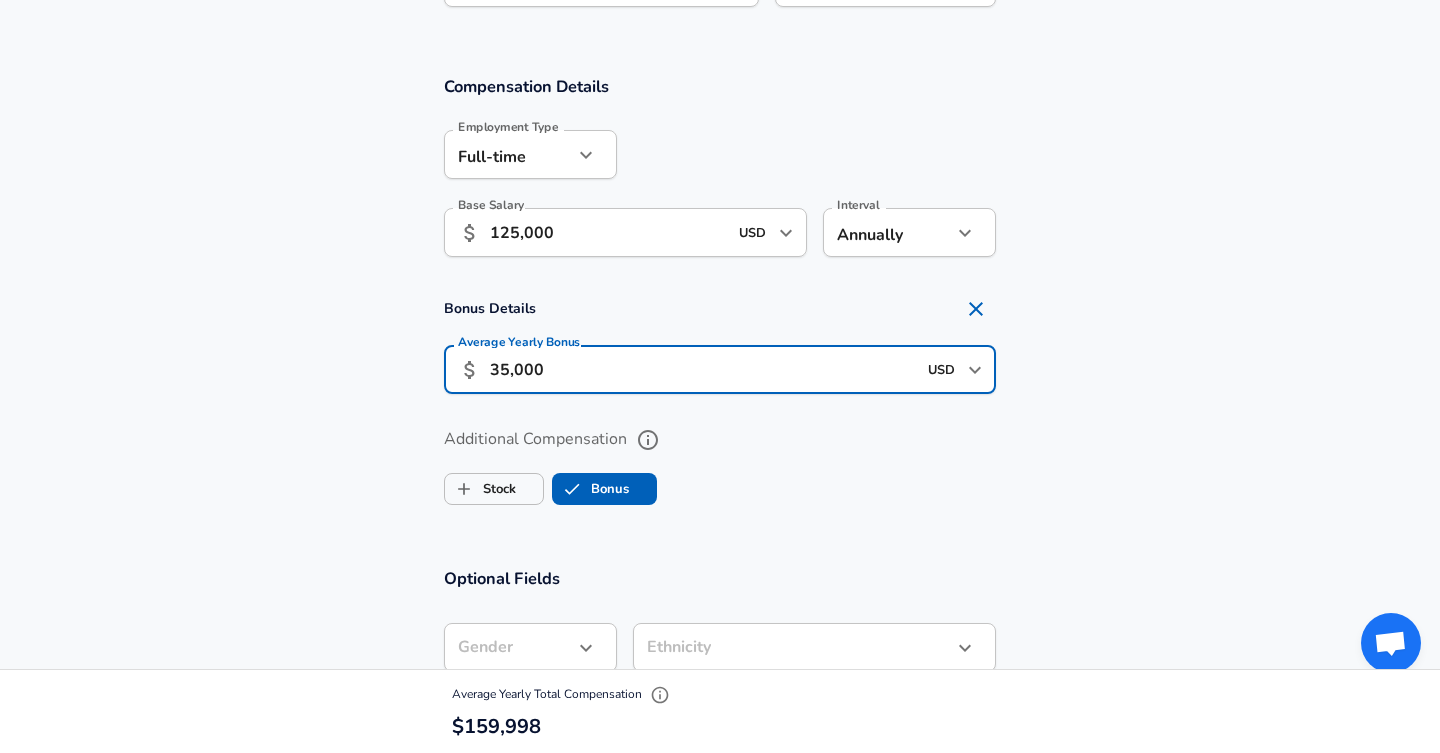 type on "35,000" 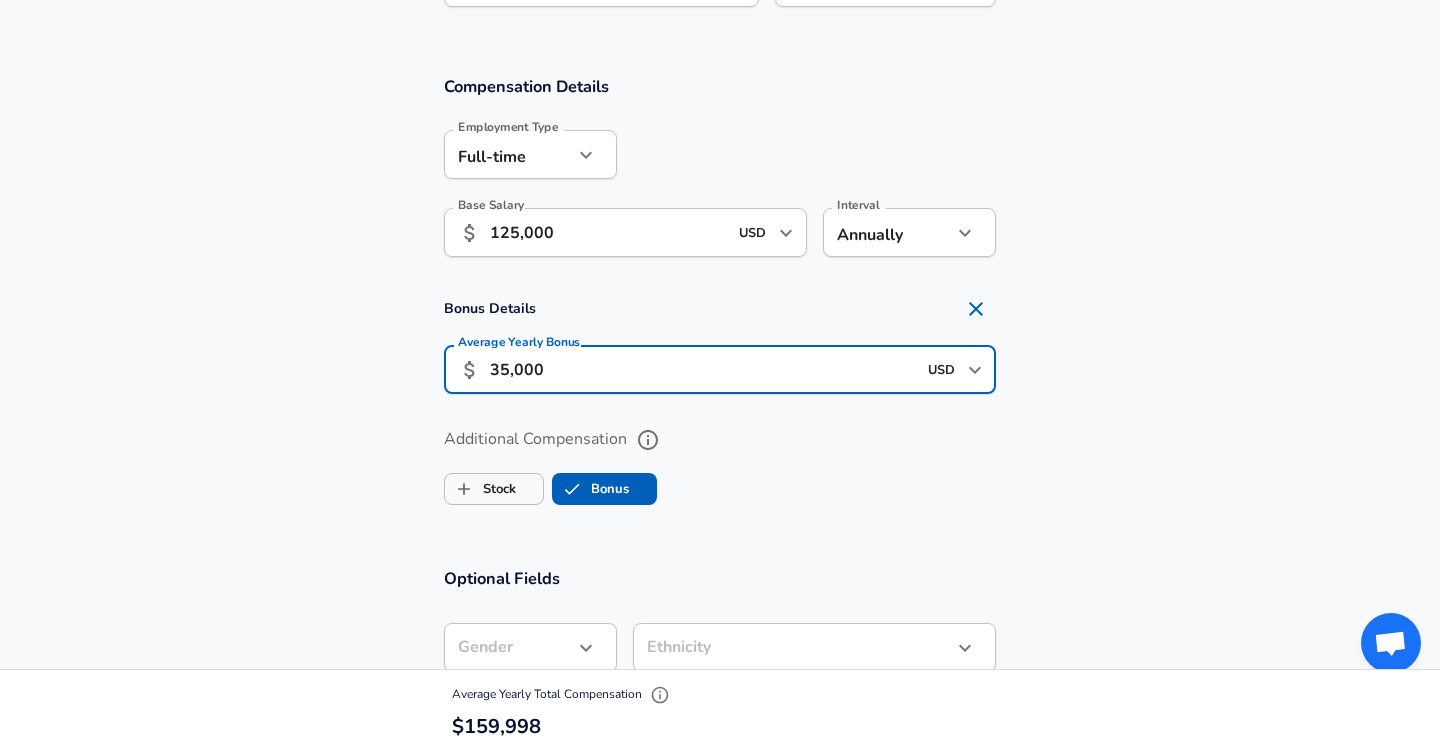 click on "125,000" at bounding box center [608, 232] 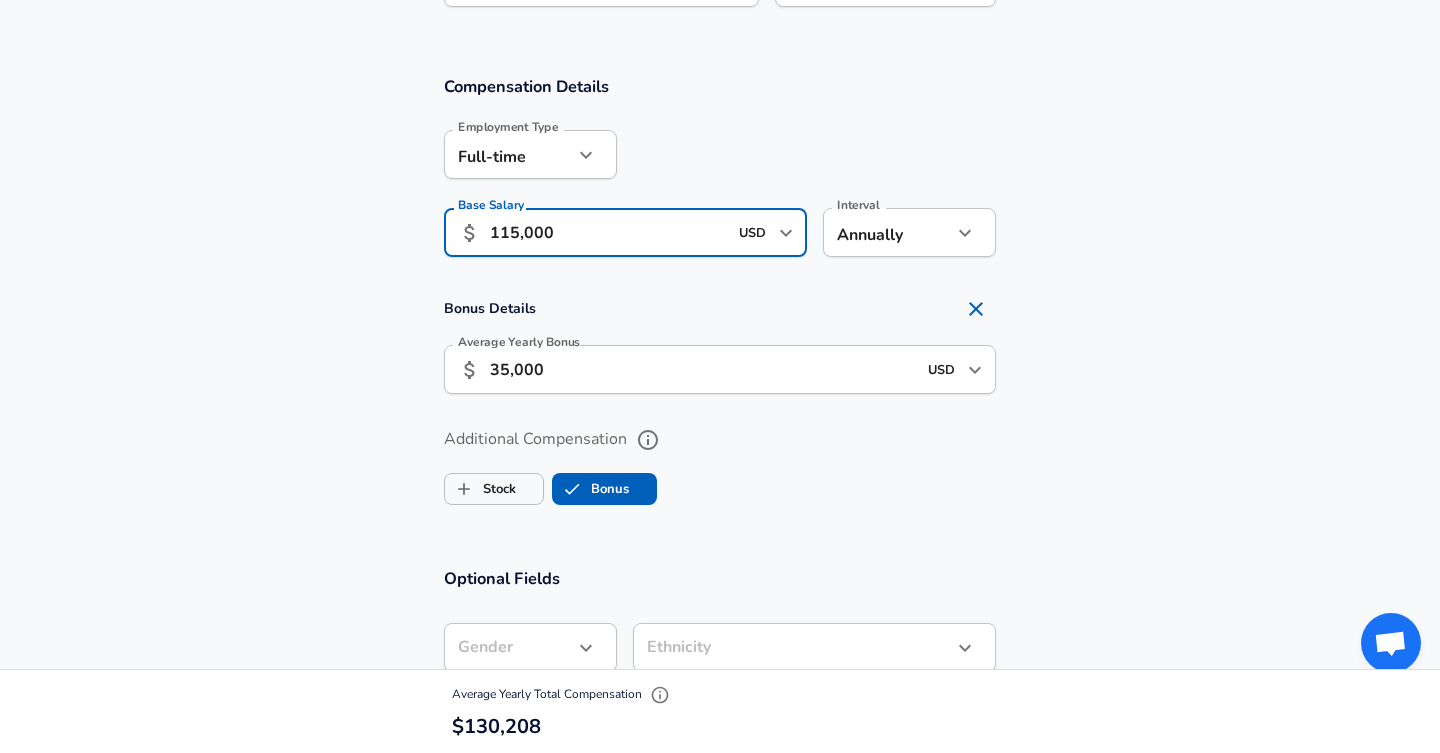 type on "115,000" 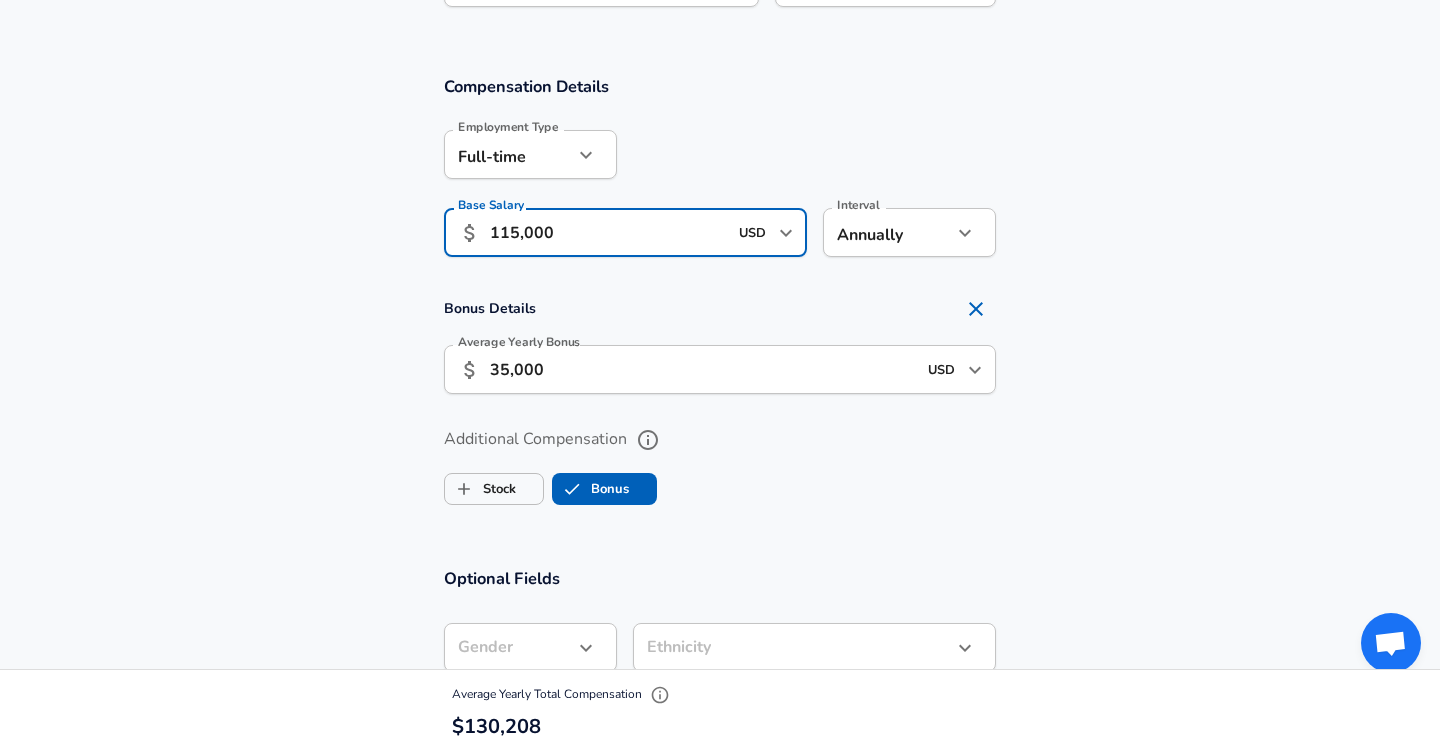 click on "Bonus Details  Average Yearly Bonus ​ 35,000 USD ​ Average Yearly Bonus" at bounding box center [720, 348] 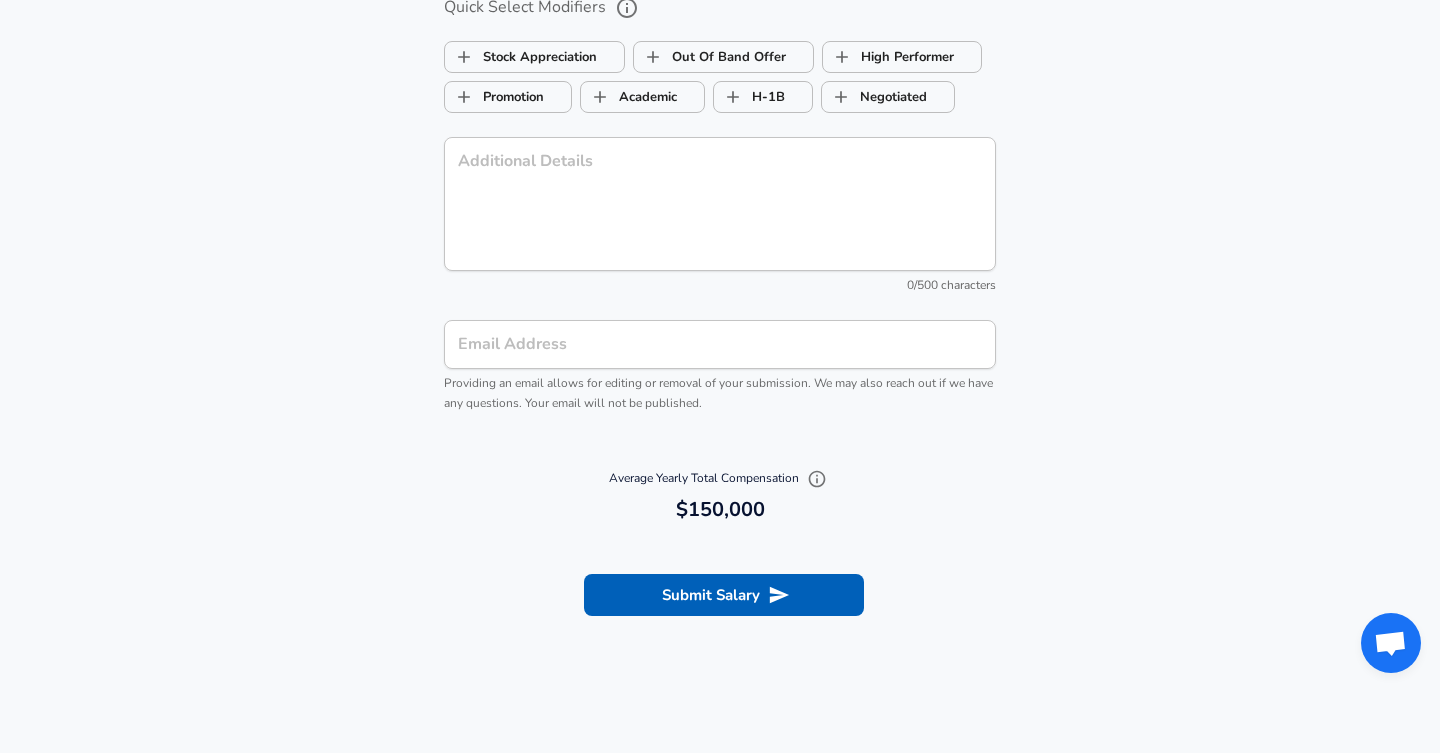 scroll, scrollTop: 2215, scrollLeft: 0, axis: vertical 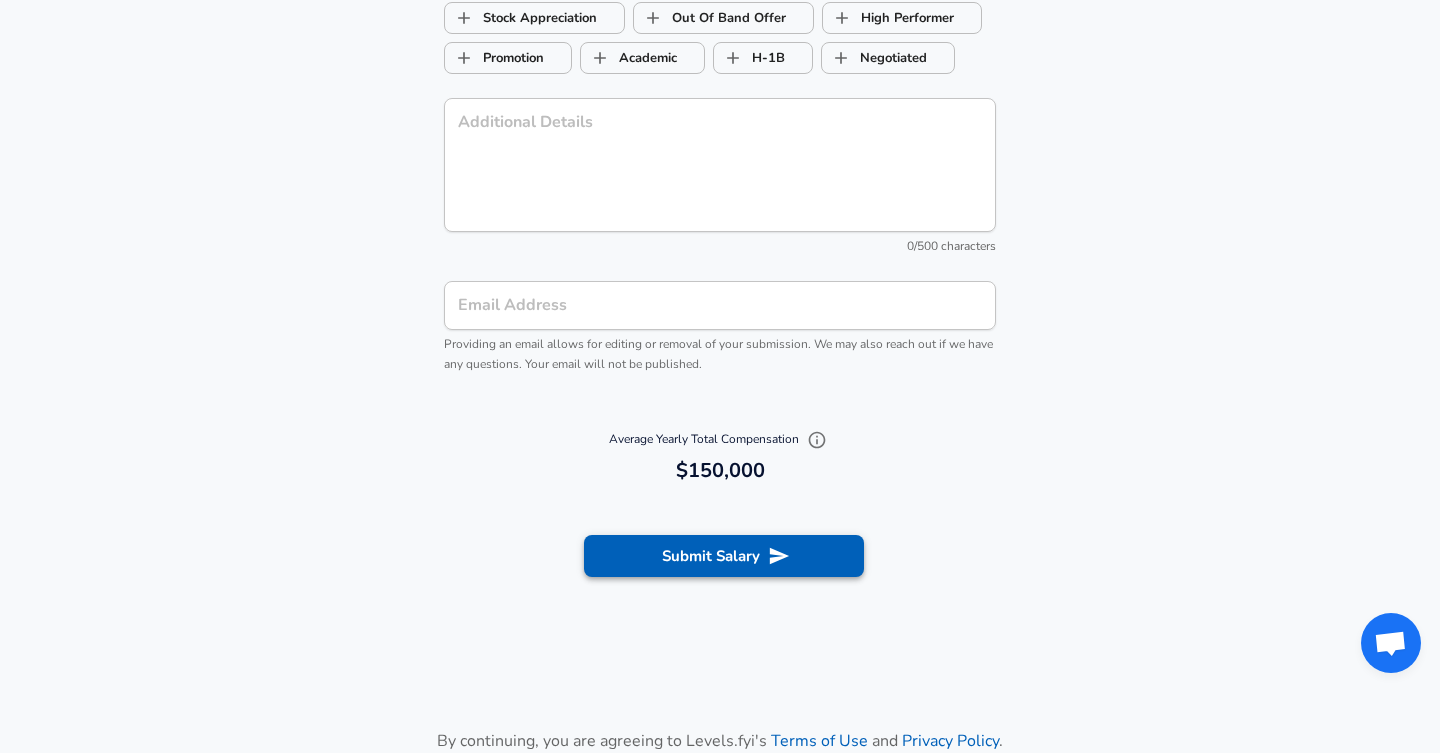 click on "Submit Salary" at bounding box center [724, 556] 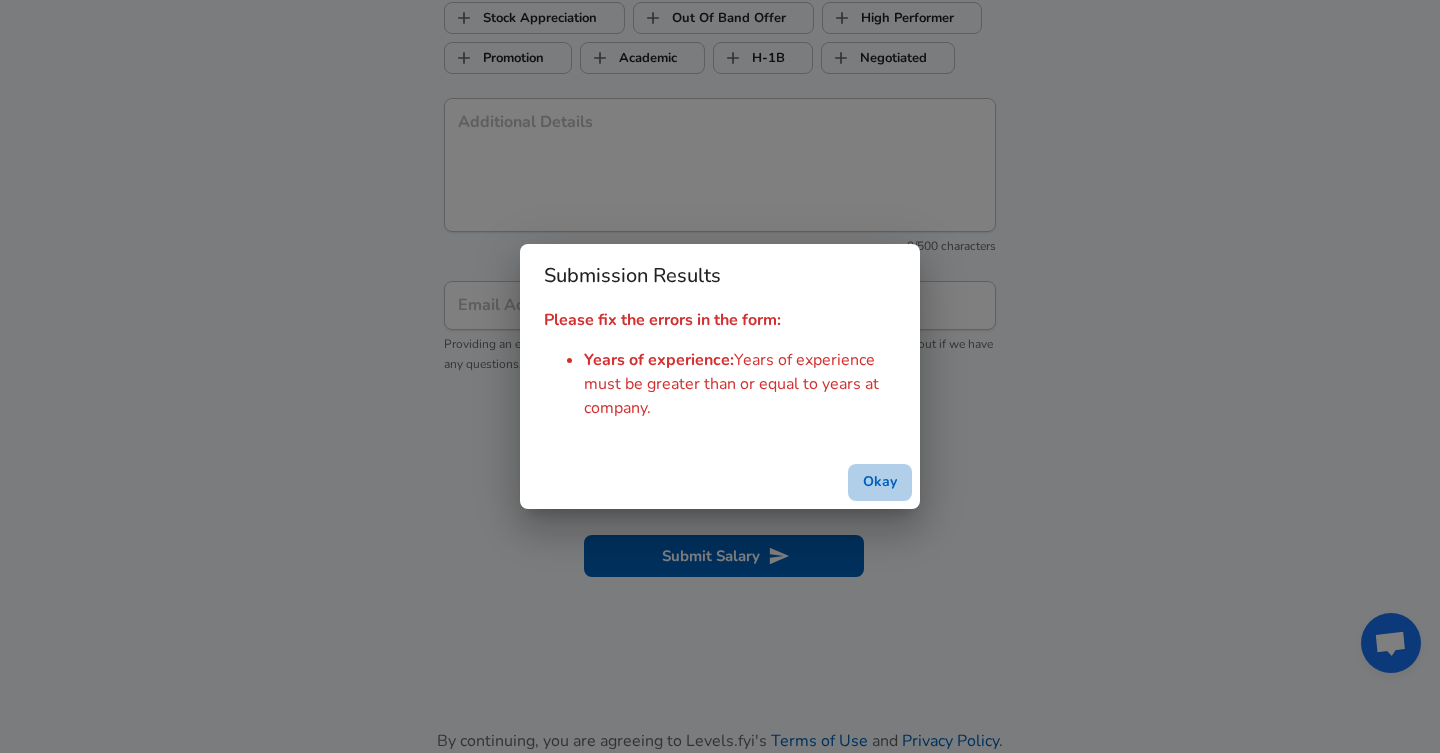 click on "Okay" at bounding box center [880, 482] 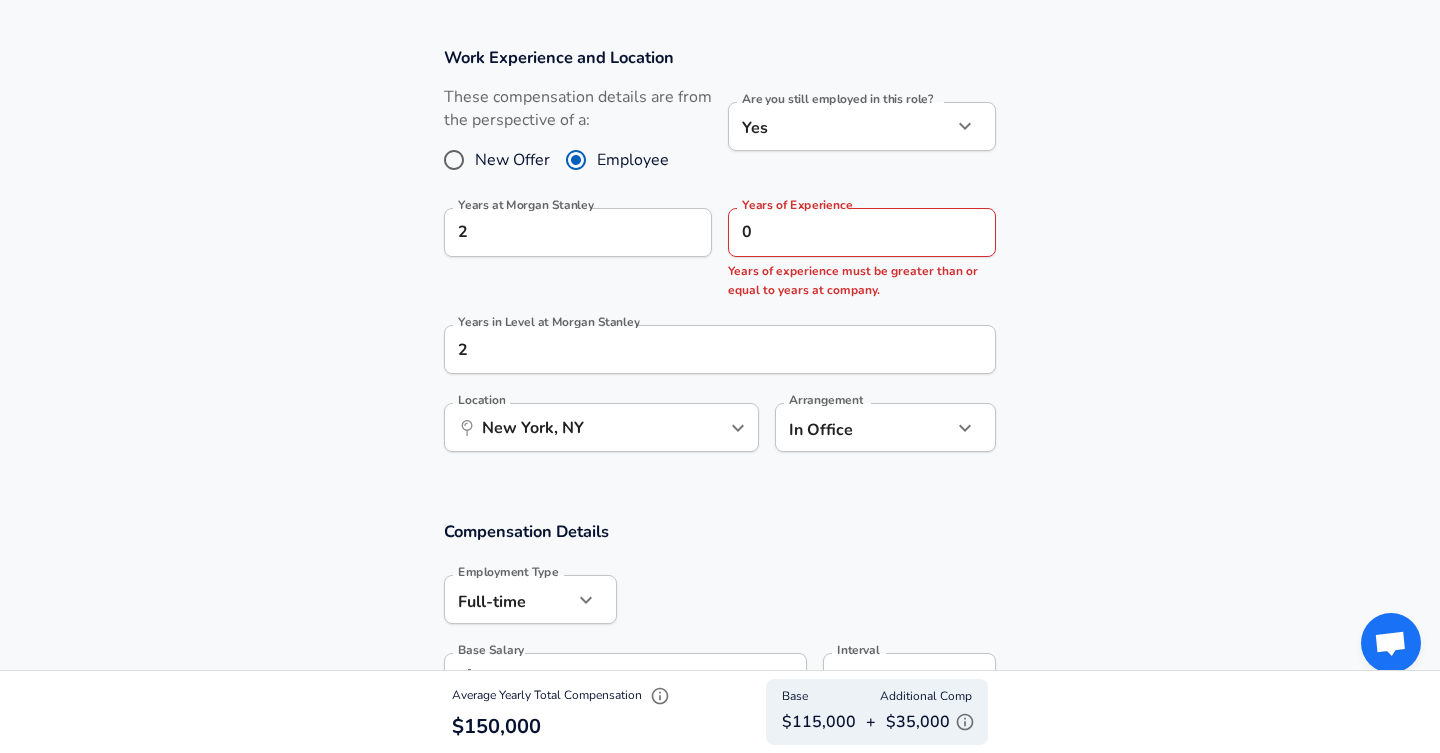 scroll, scrollTop: 909, scrollLeft: 0, axis: vertical 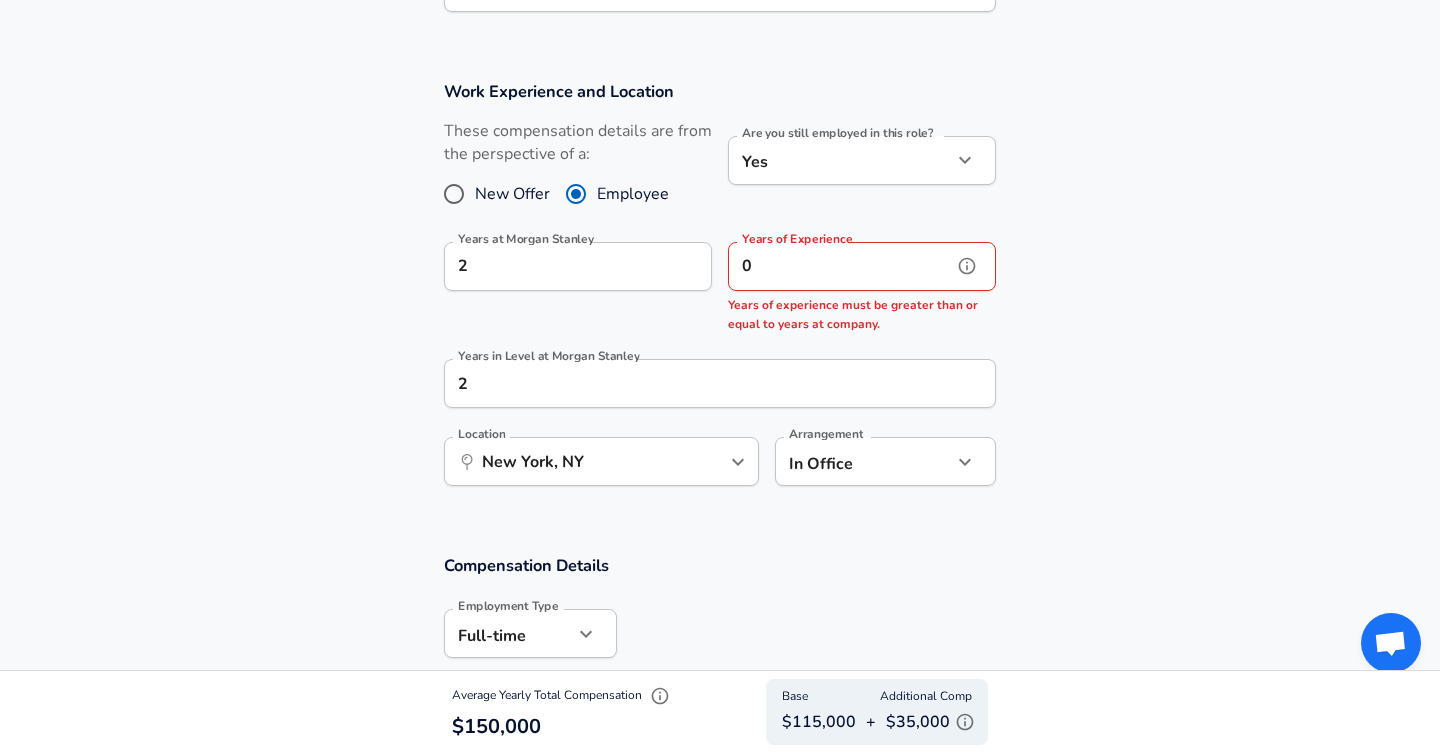 click on "0" at bounding box center [840, 266] 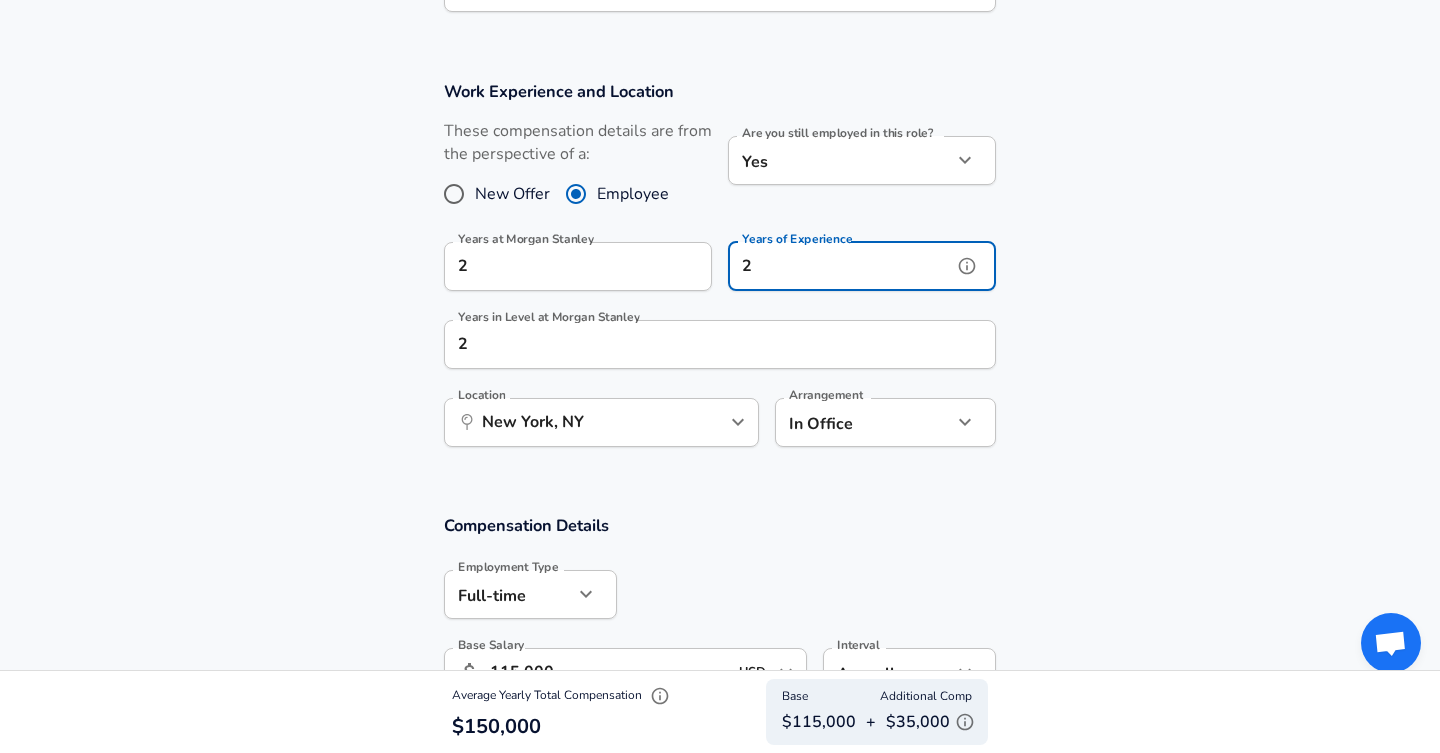 type on "2" 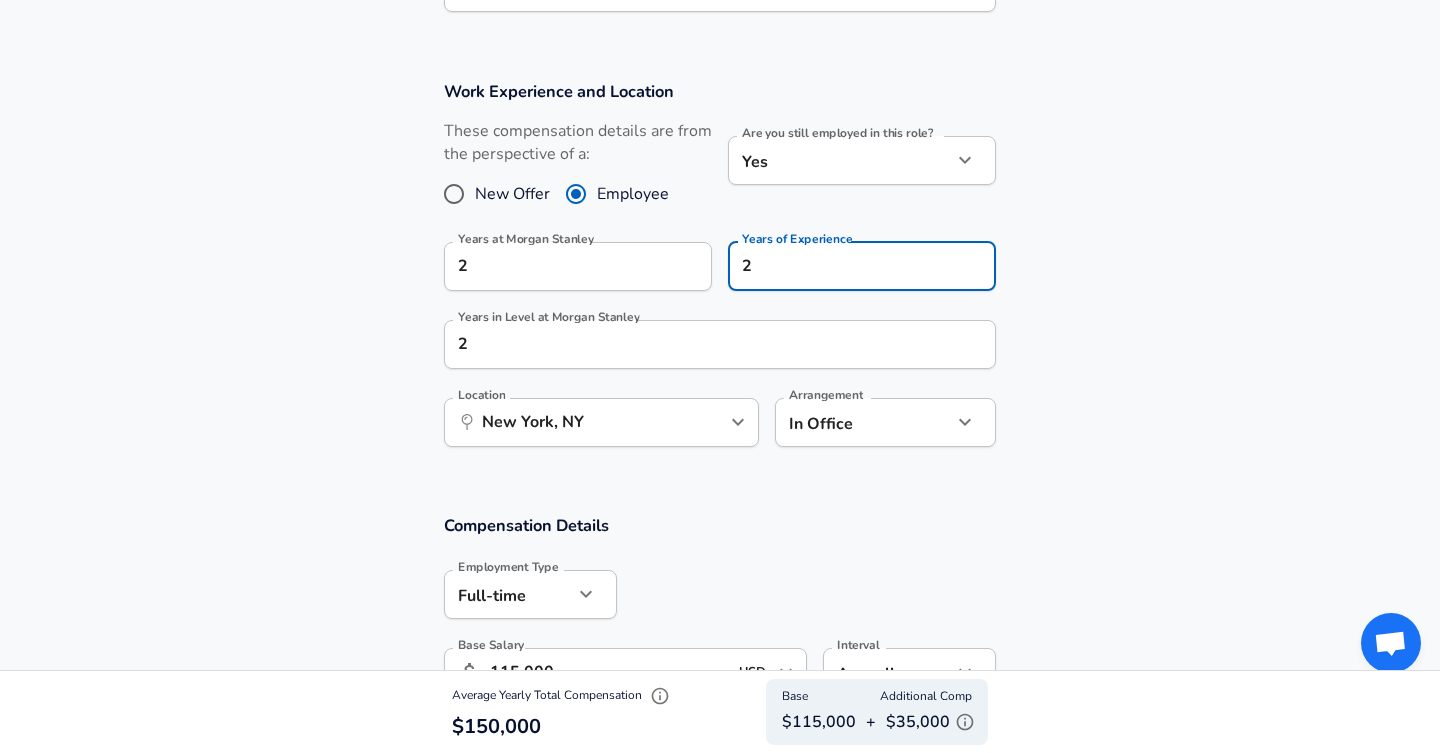 click on "Work Experience and Location These compensation details are from the perspective of a: New Offer Employee Are you still employed in this role? Yes yes Are you still employed in this role? Years at [COMPANY] 2 Years at [COMPANY] Years of Experience 2 Years of Experience Years in Level at [COMPANY] 2 Years in Level at [COMPANY] Location ​ [CITY], [STATE] Location Arrangement In Office office Arrangement" at bounding box center (720, 274) 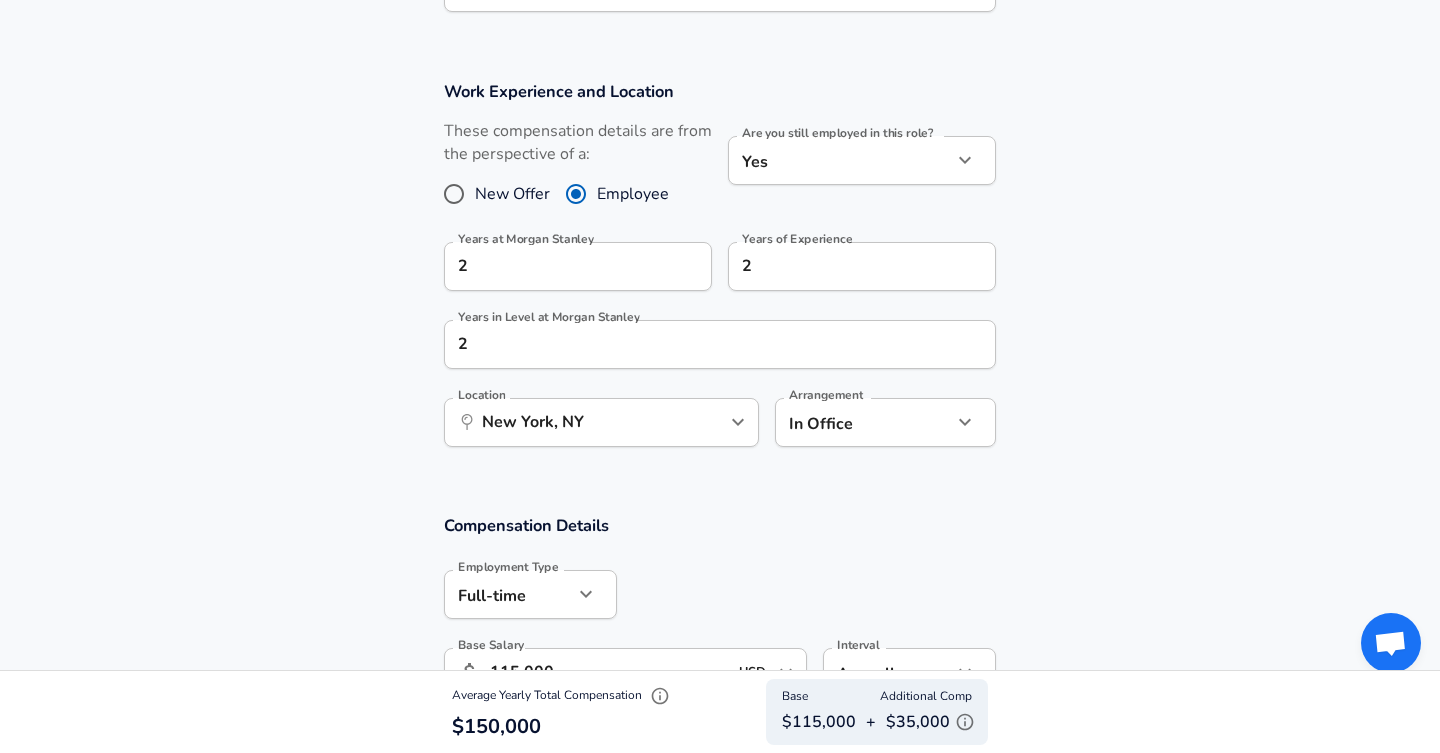 scroll, scrollTop: 2443, scrollLeft: 0, axis: vertical 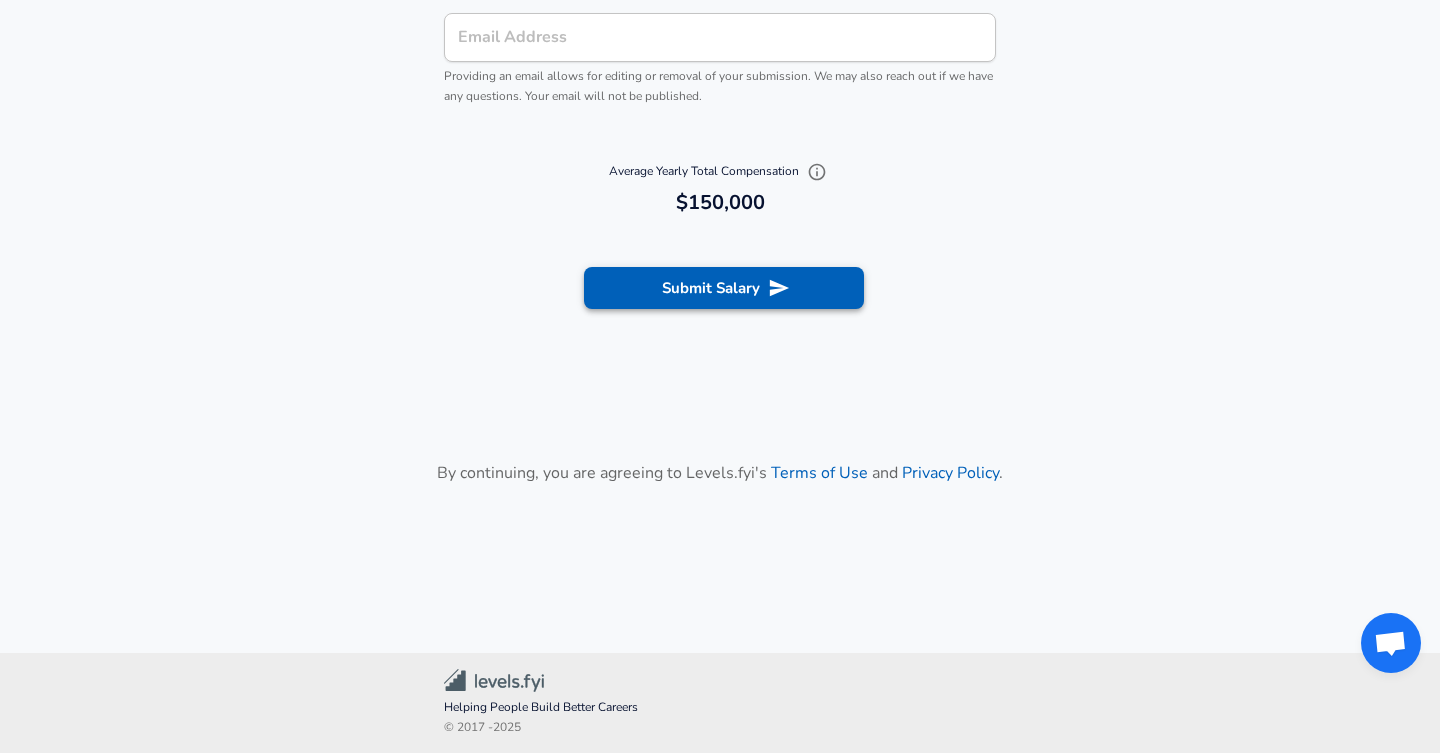 click on "Submit Salary" at bounding box center (724, 288) 